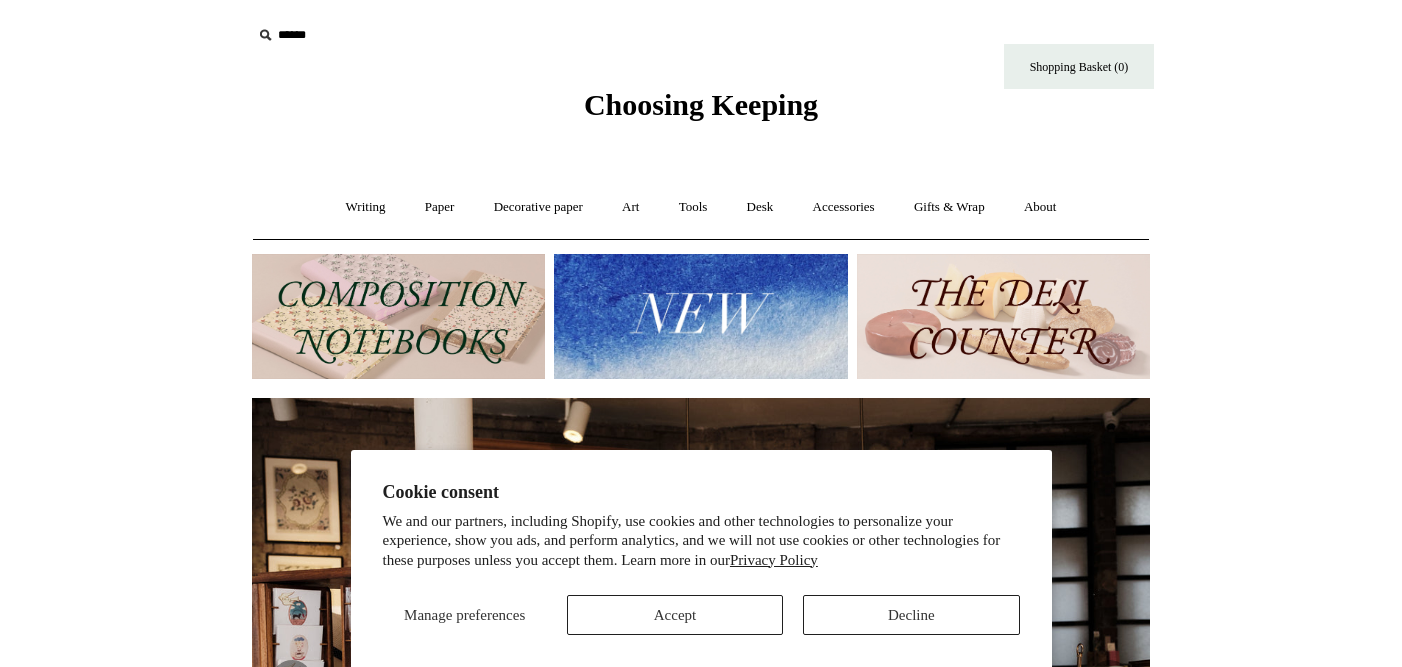scroll, scrollTop: 0, scrollLeft: 0, axis: both 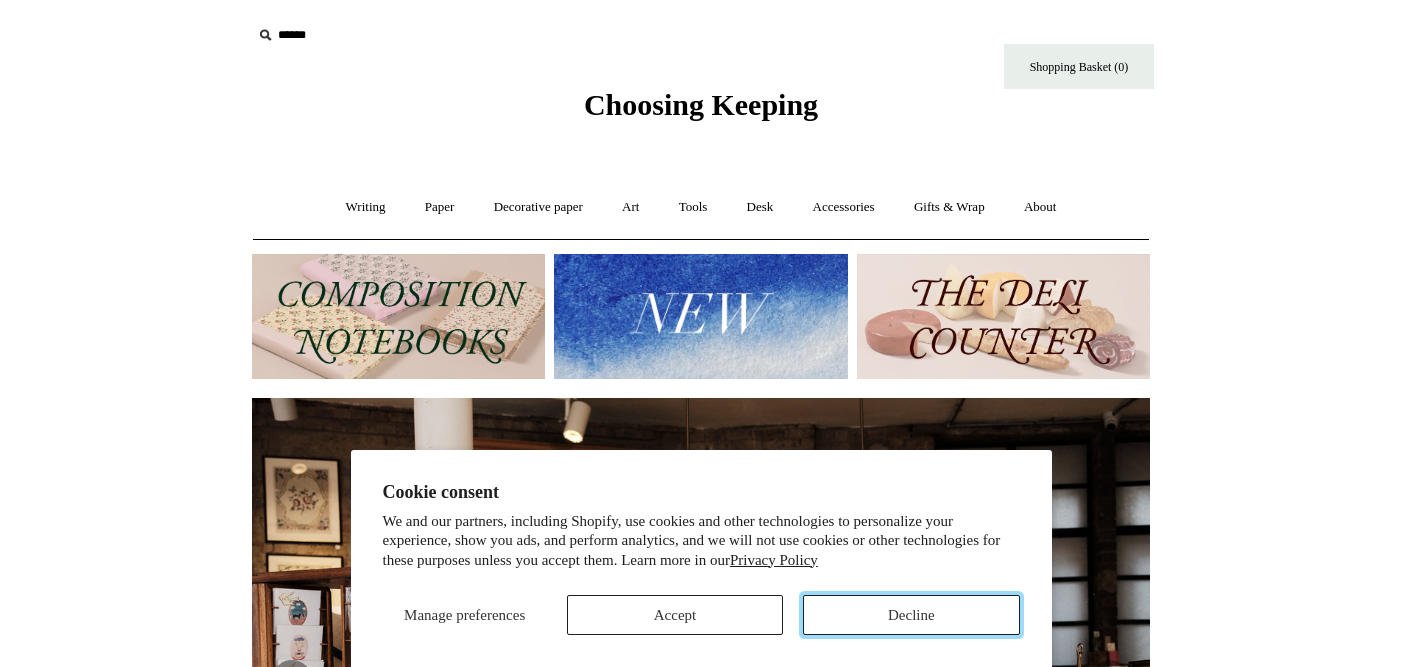 click on "Decline" at bounding box center (911, 615) 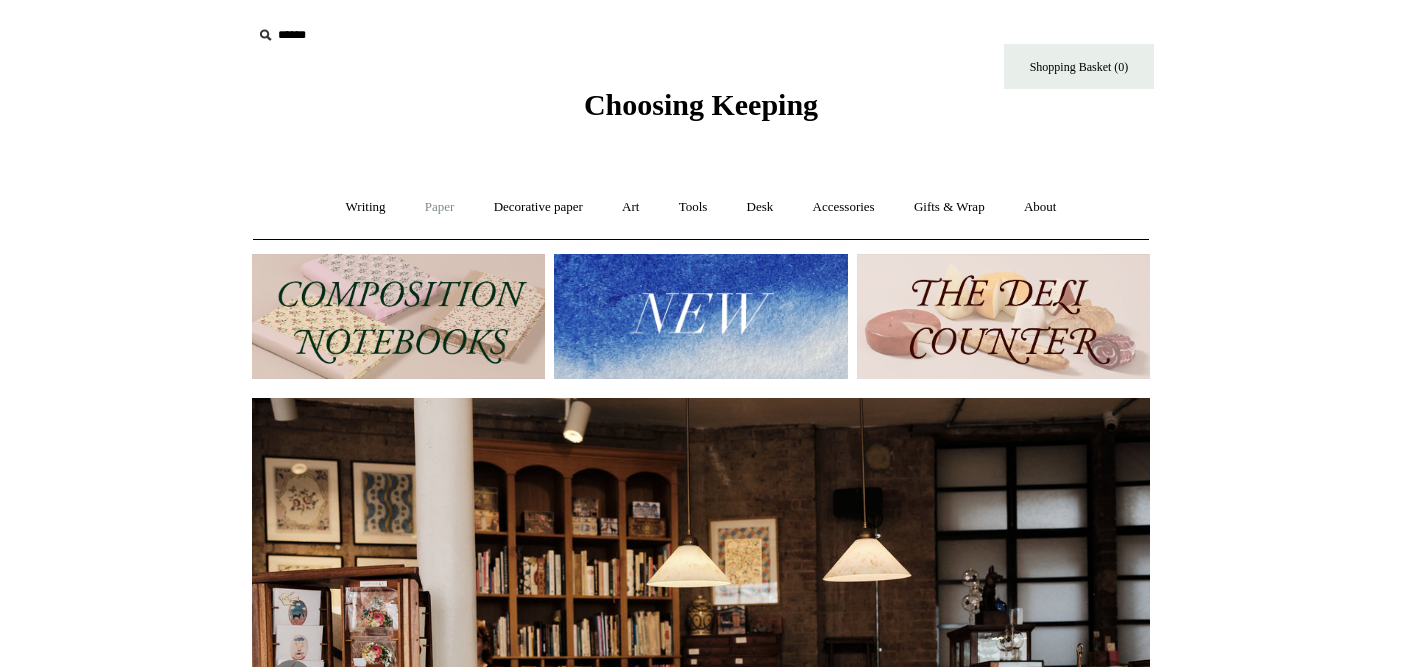 click on "Paper +" at bounding box center [440, 207] 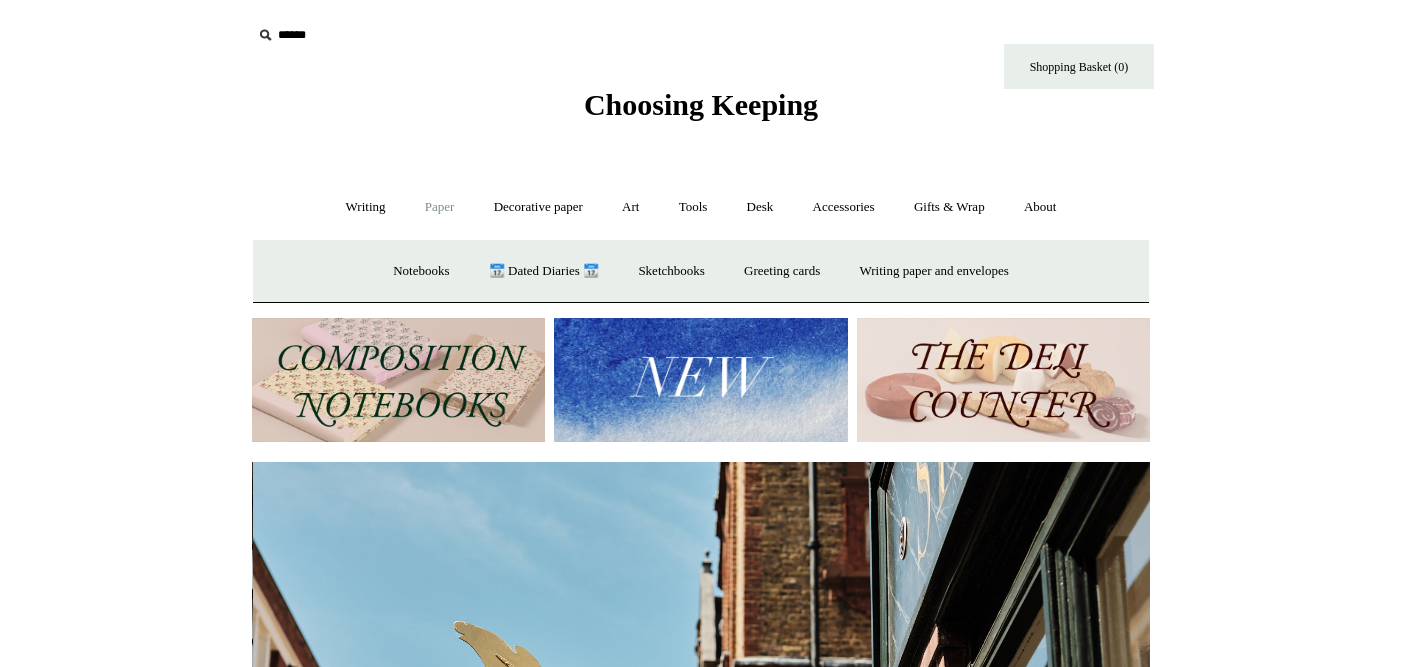 scroll, scrollTop: 0, scrollLeft: 898, axis: horizontal 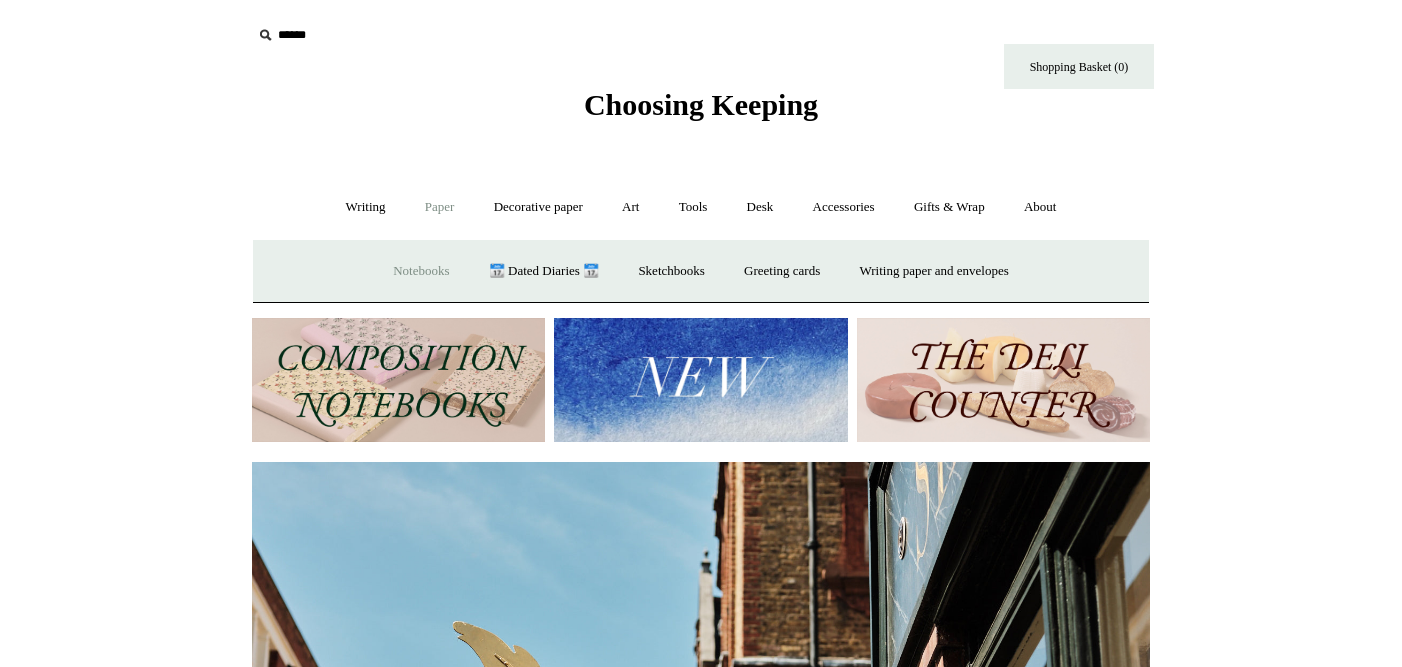 click on "Notebooks +" at bounding box center (421, 271) 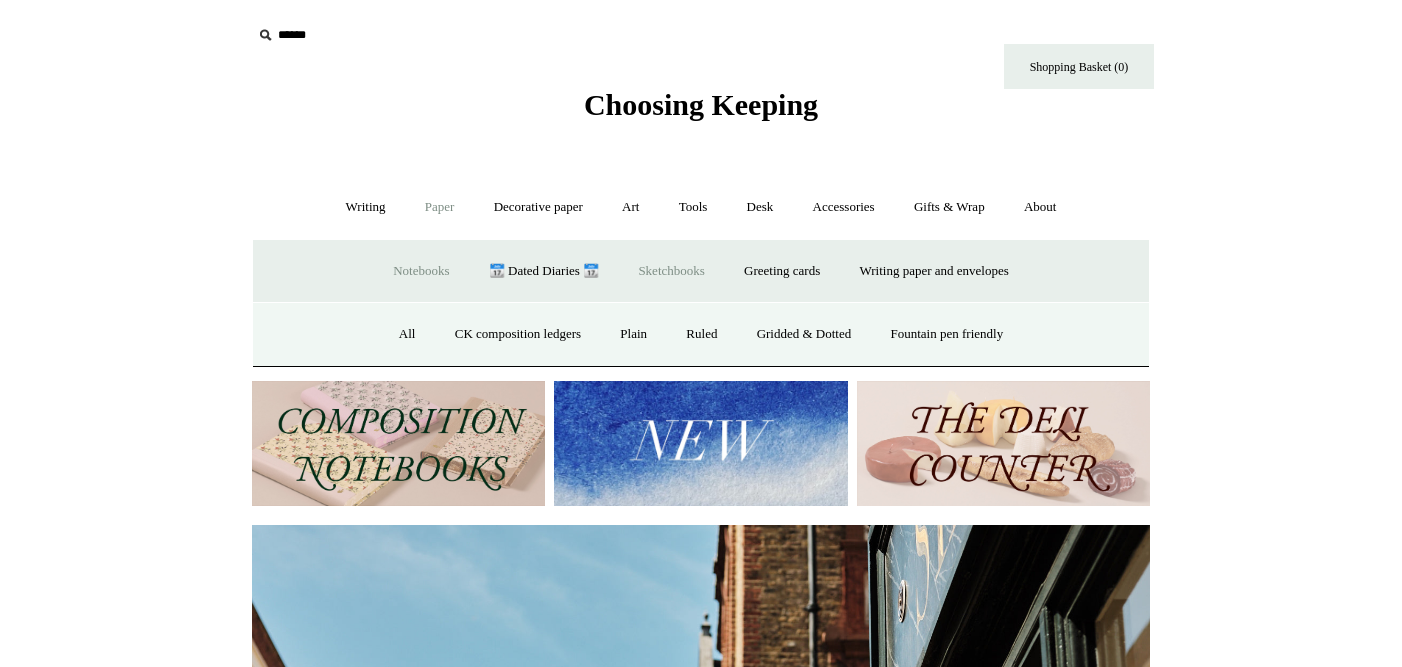 click on "Sketchbooks +" at bounding box center (671, 271) 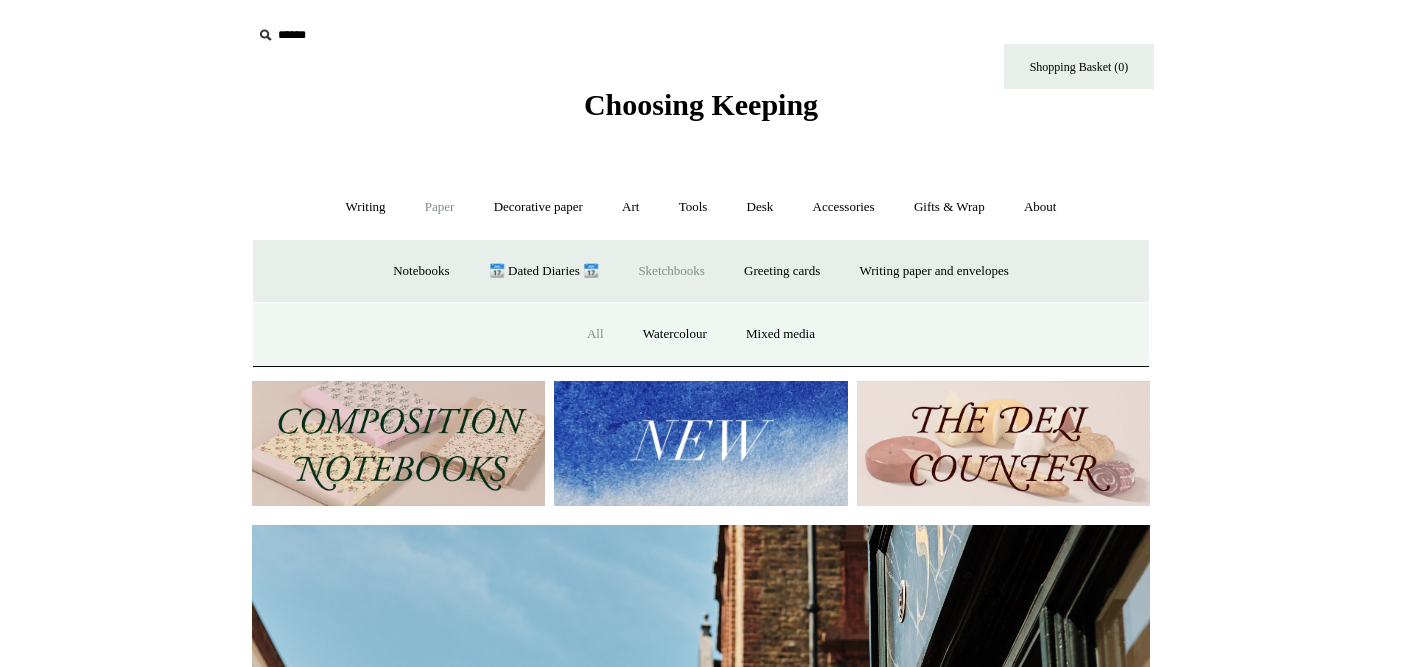 click on "All" at bounding box center [595, 334] 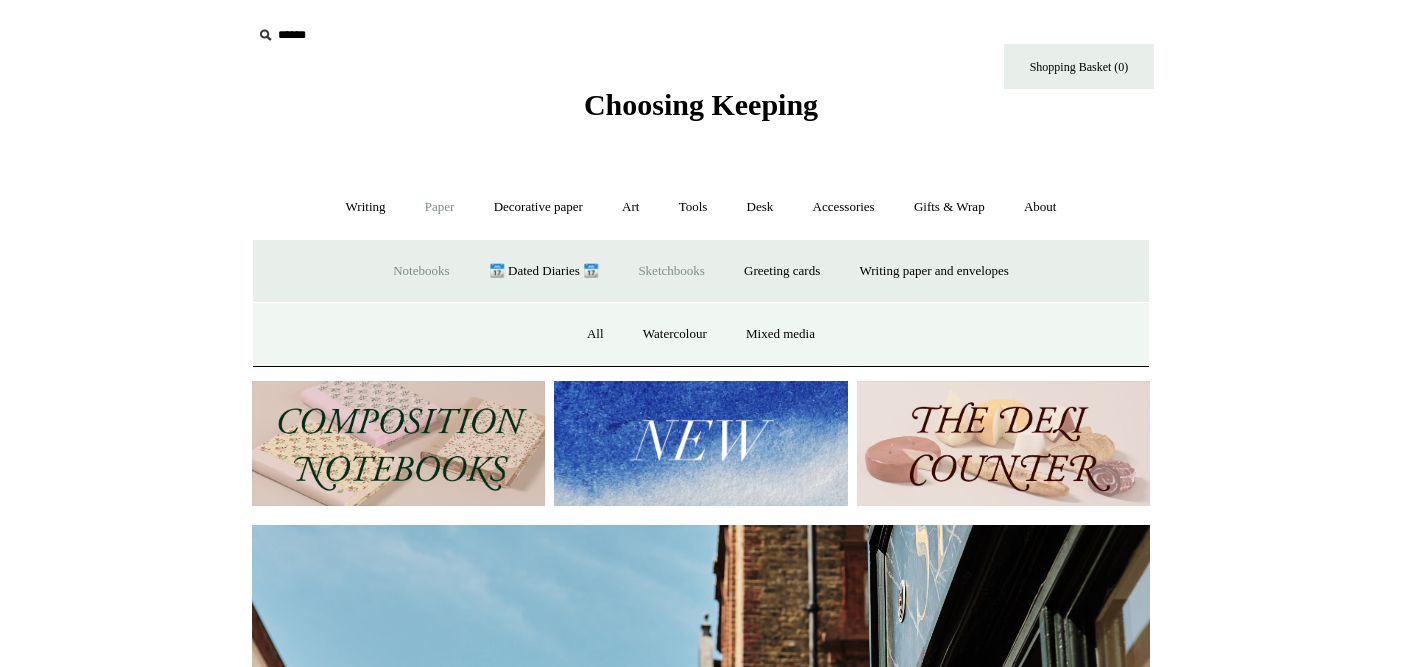 click on "Notebooks +" at bounding box center [421, 271] 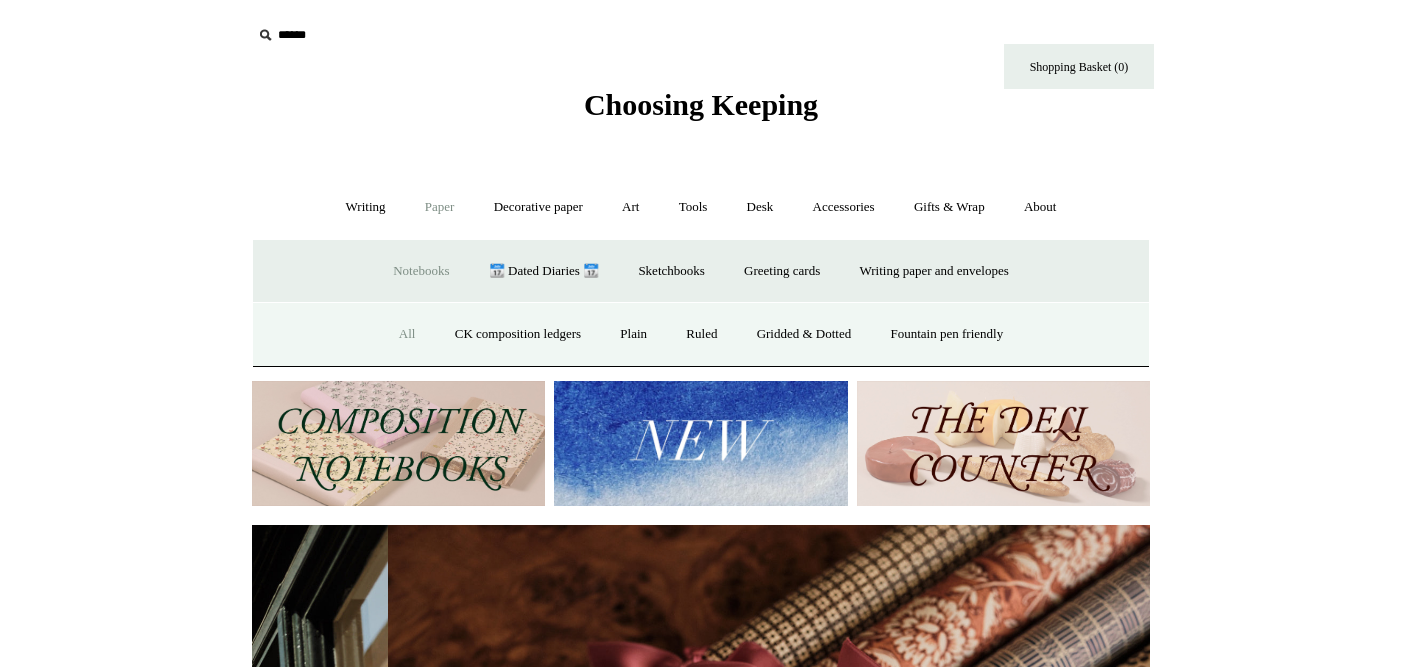 scroll, scrollTop: 0, scrollLeft: 1796, axis: horizontal 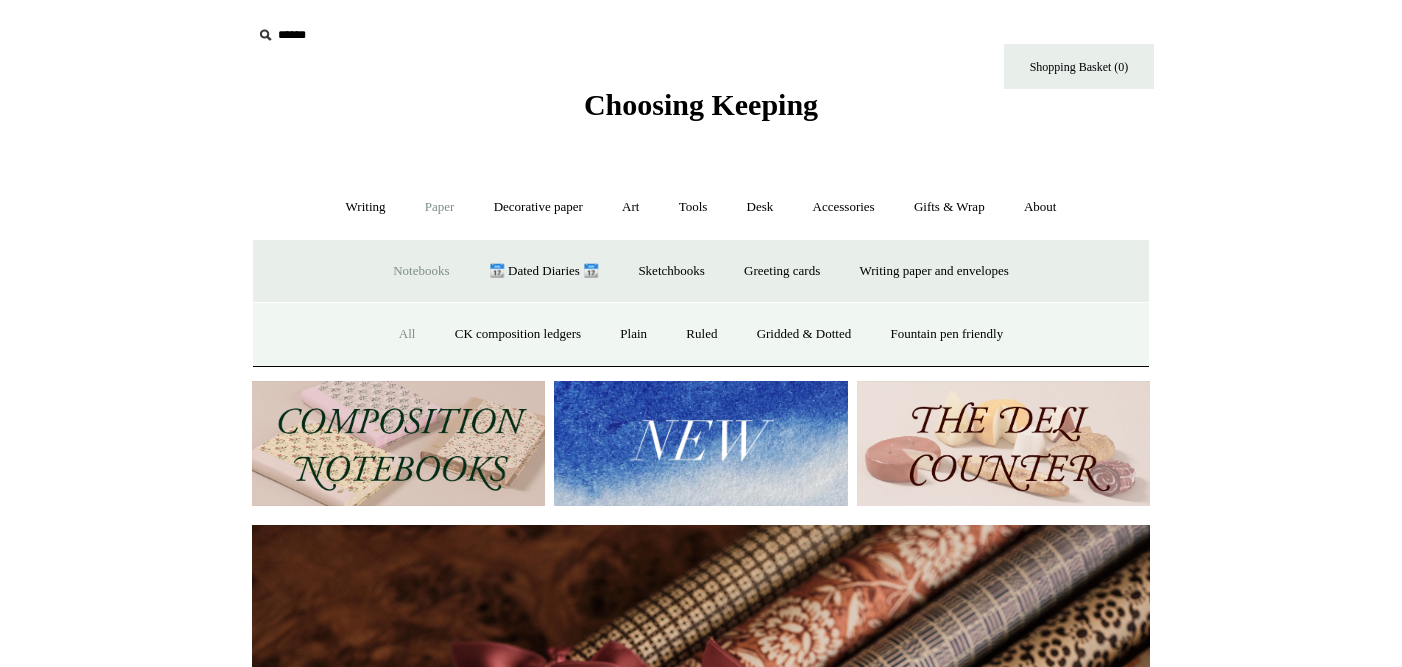 click on "All" at bounding box center [407, 334] 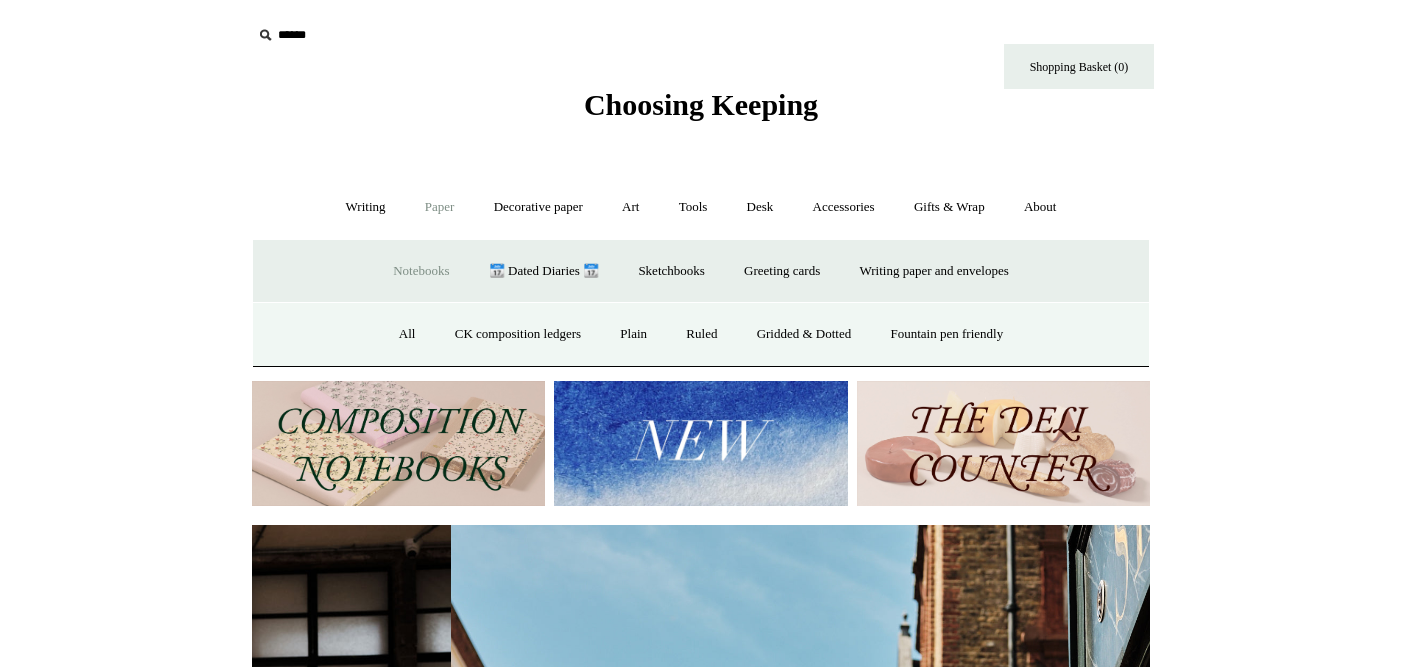 scroll, scrollTop: 0, scrollLeft: 898, axis: horizontal 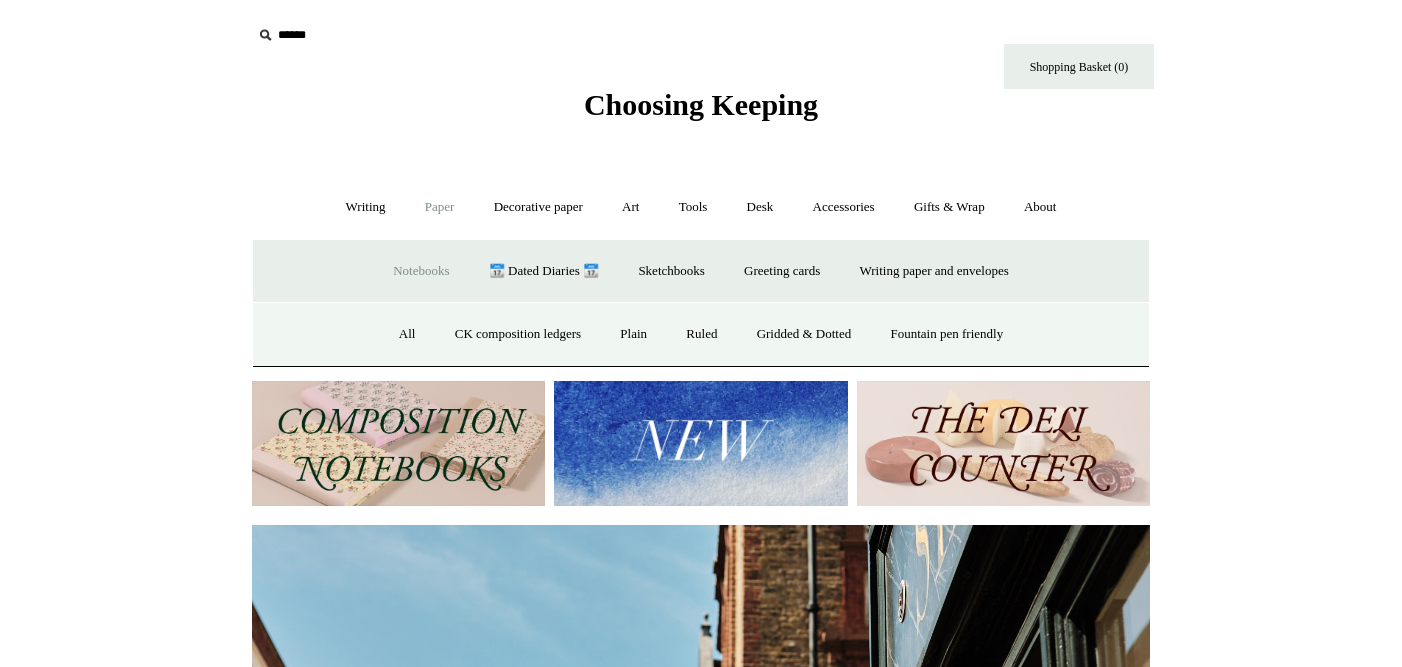 click at bounding box center [1003, 443] 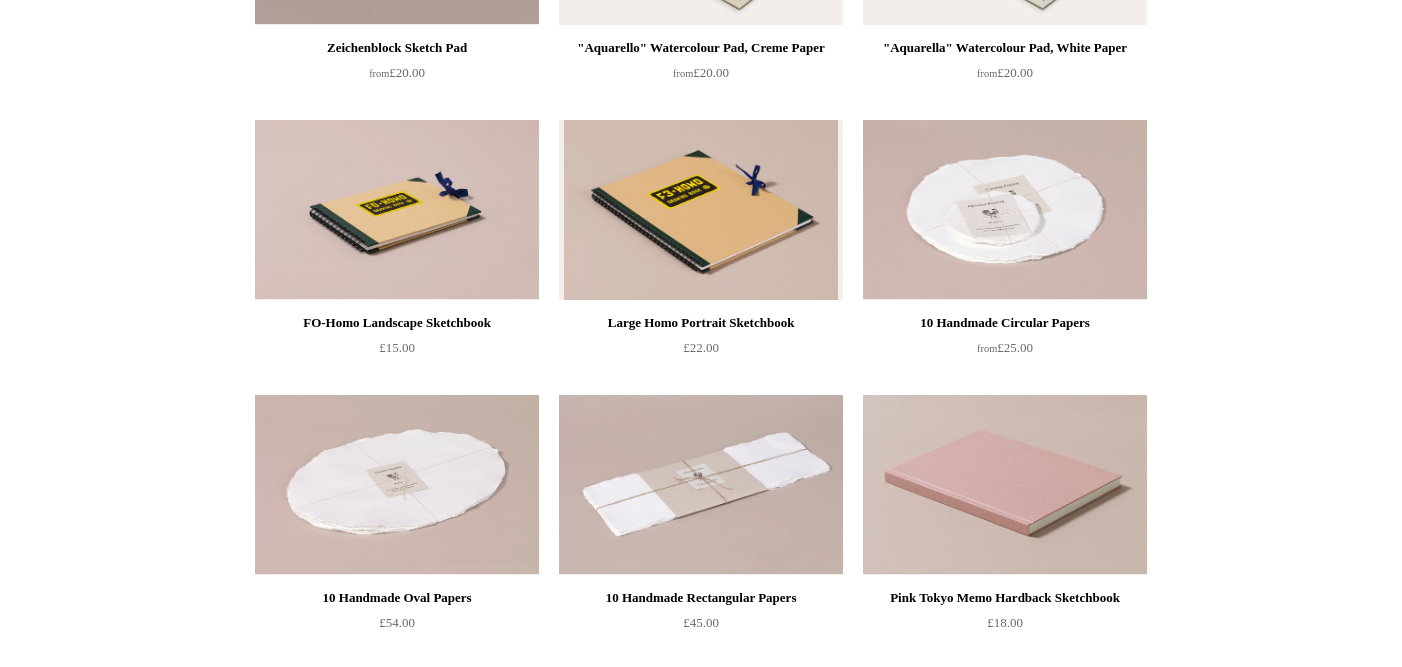 scroll, scrollTop: 416, scrollLeft: 0, axis: vertical 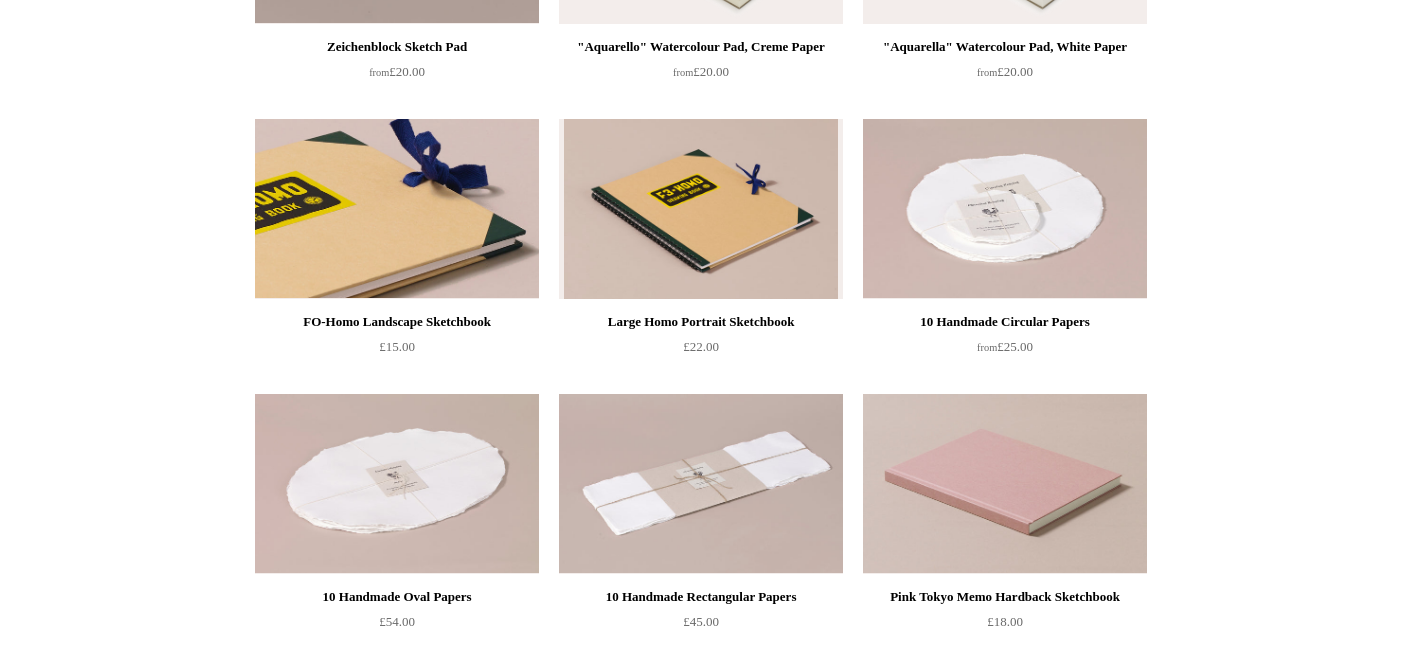click at bounding box center [397, 209] 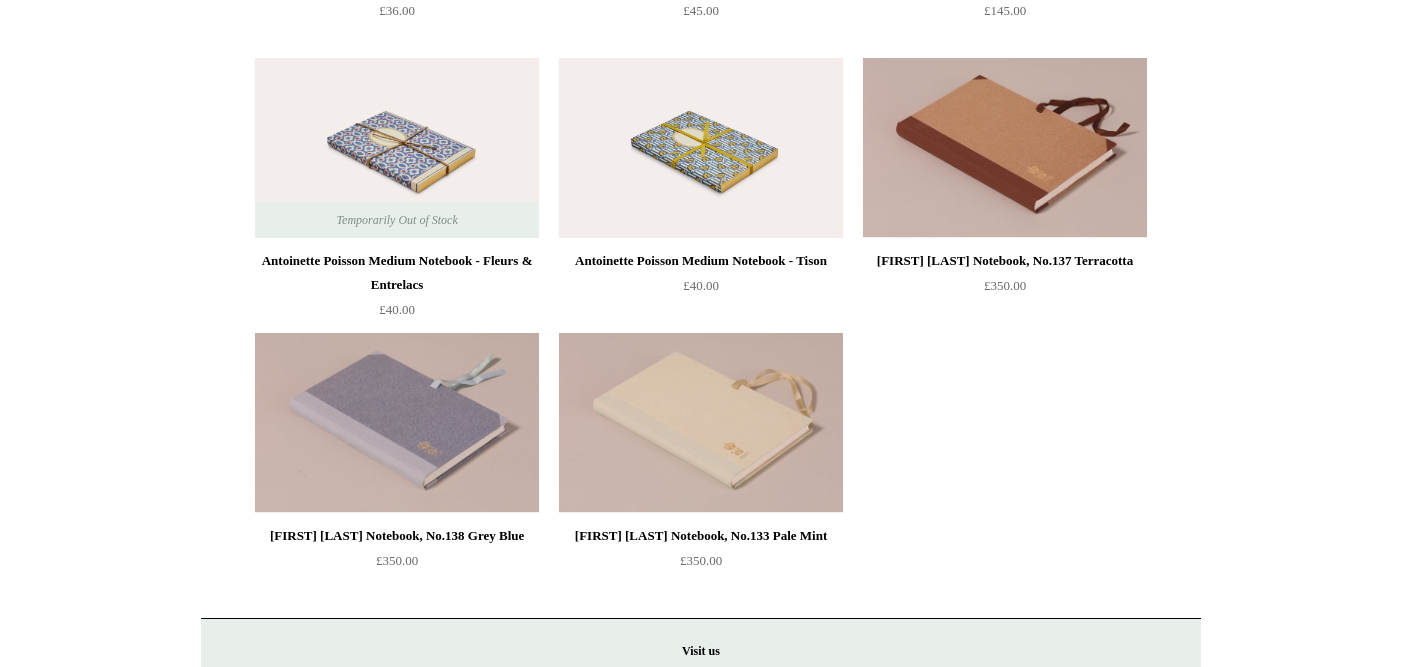 scroll, scrollTop: 2673, scrollLeft: 0, axis: vertical 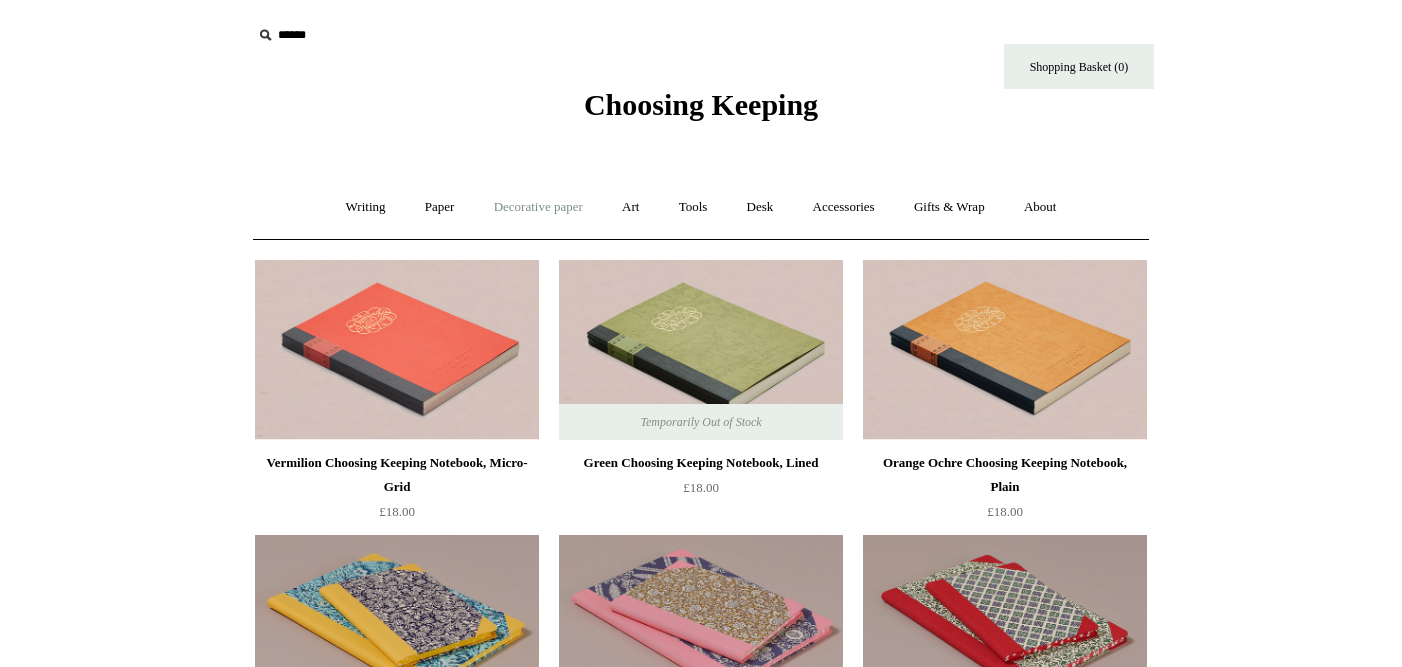 click on "Decorative paper +" at bounding box center (538, 207) 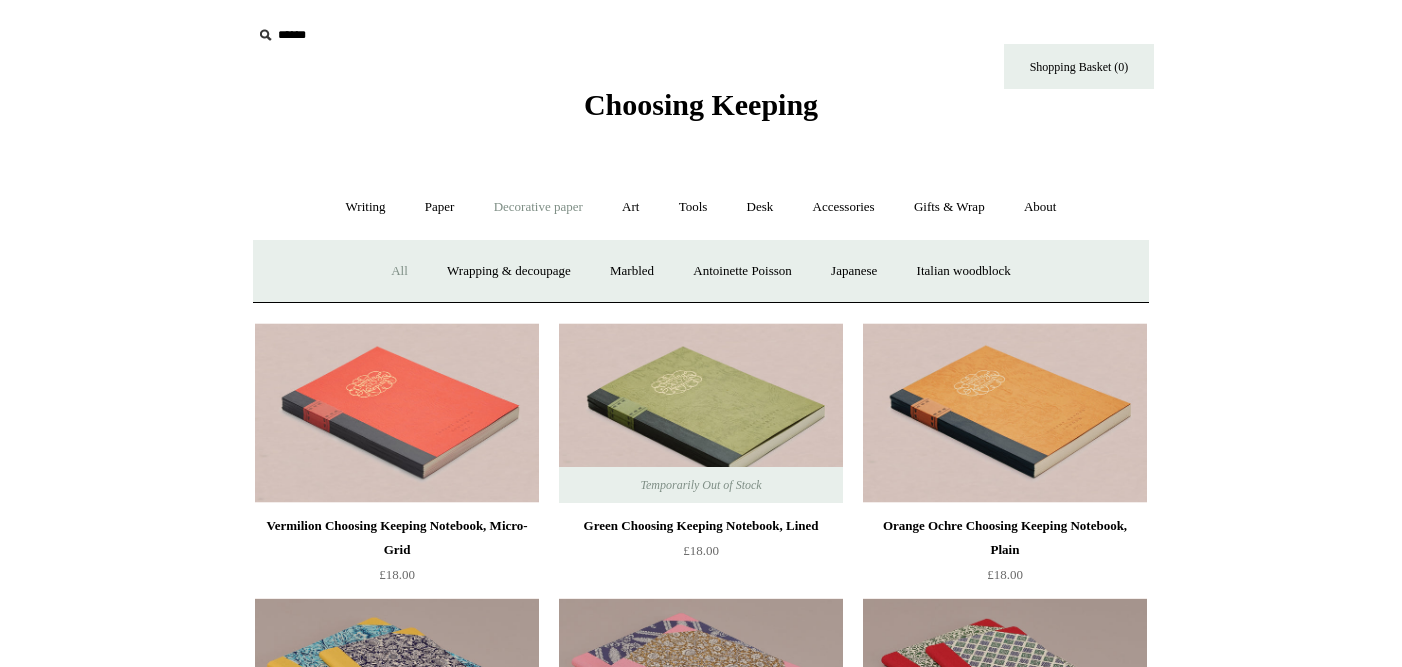 click on "All" at bounding box center (399, 271) 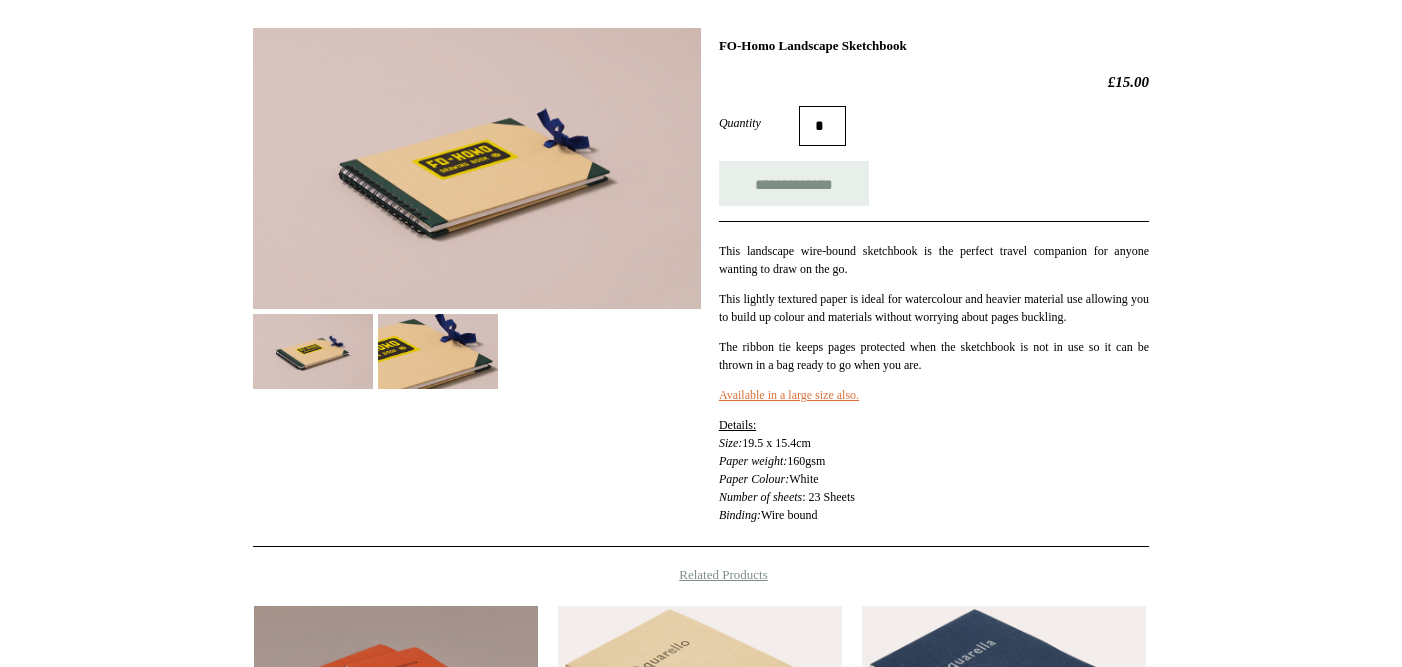 scroll, scrollTop: 280, scrollLeft: 0, axis: vertical 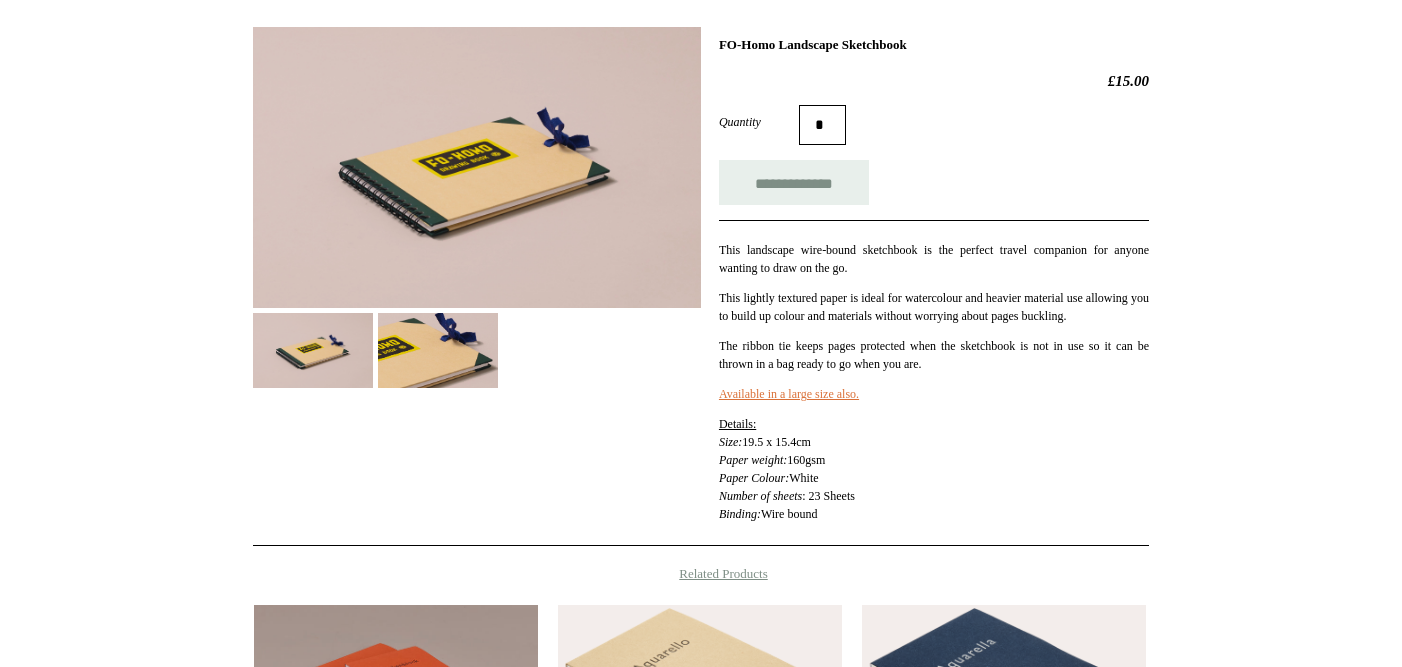 click at bounding box center (438, 350) 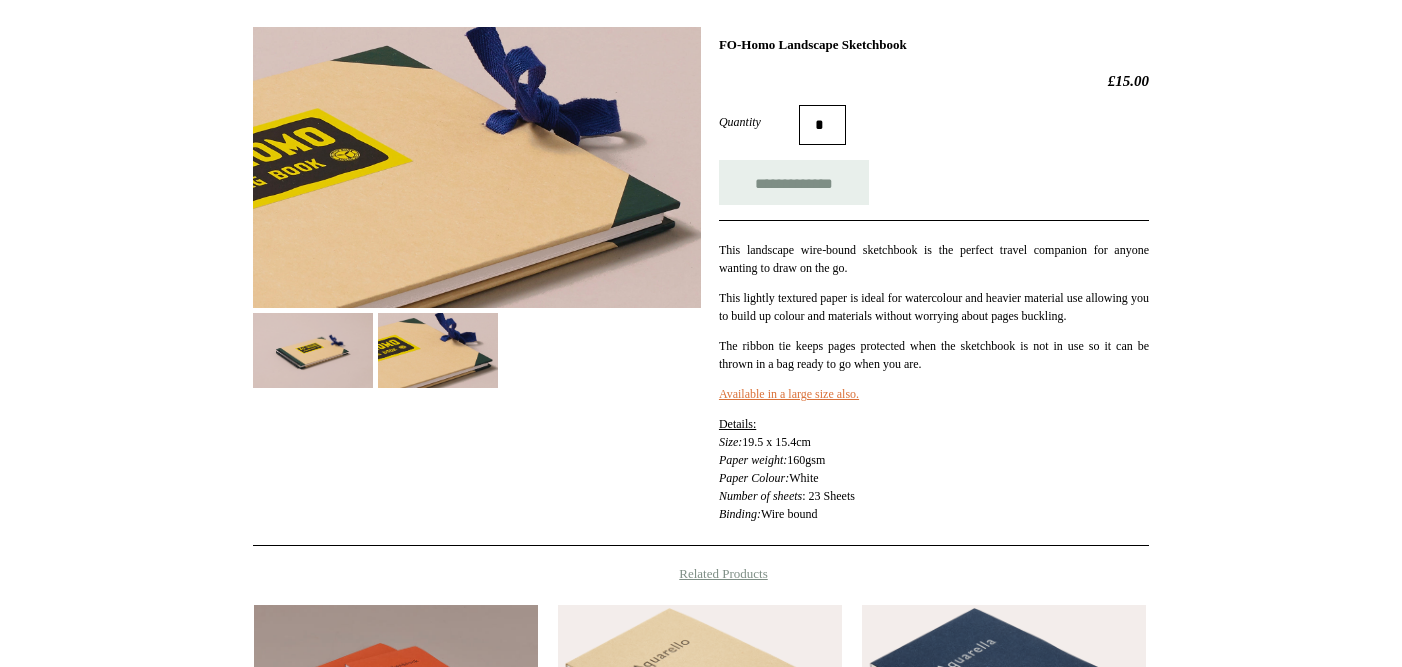 click at bounding box center [313, 350] 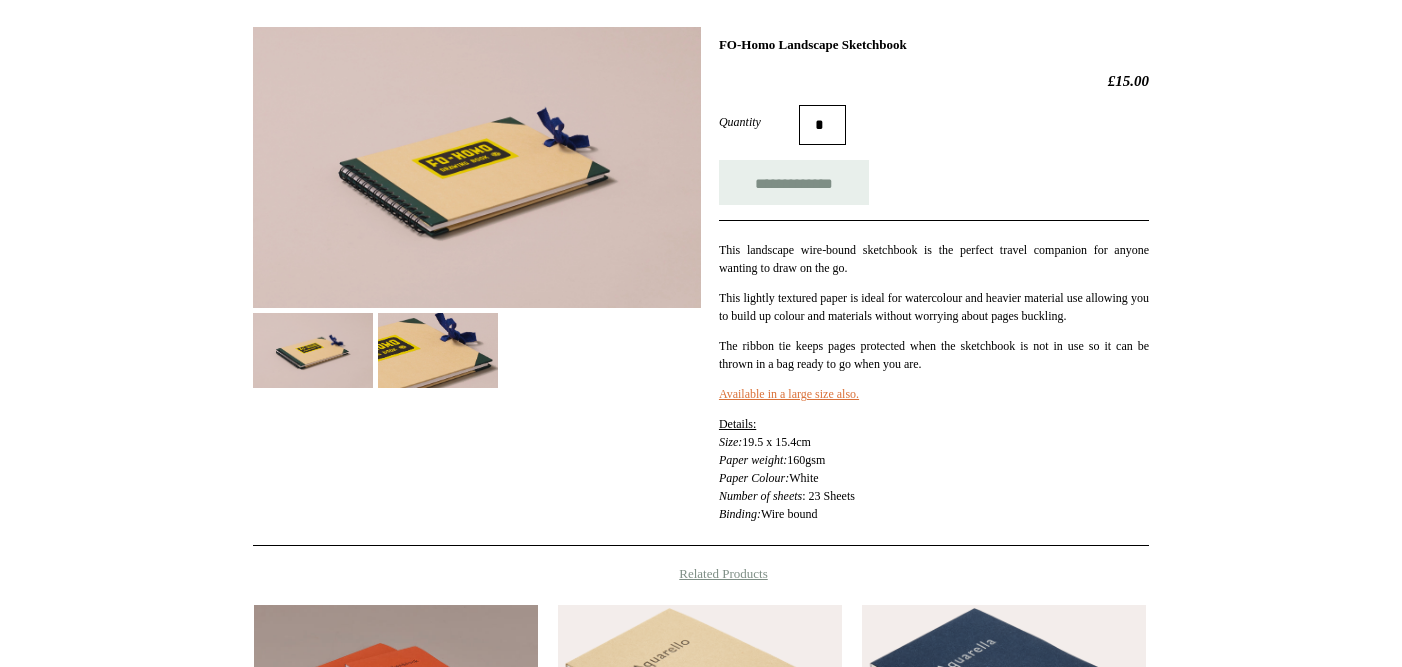 click at bounding box center (438, 350) 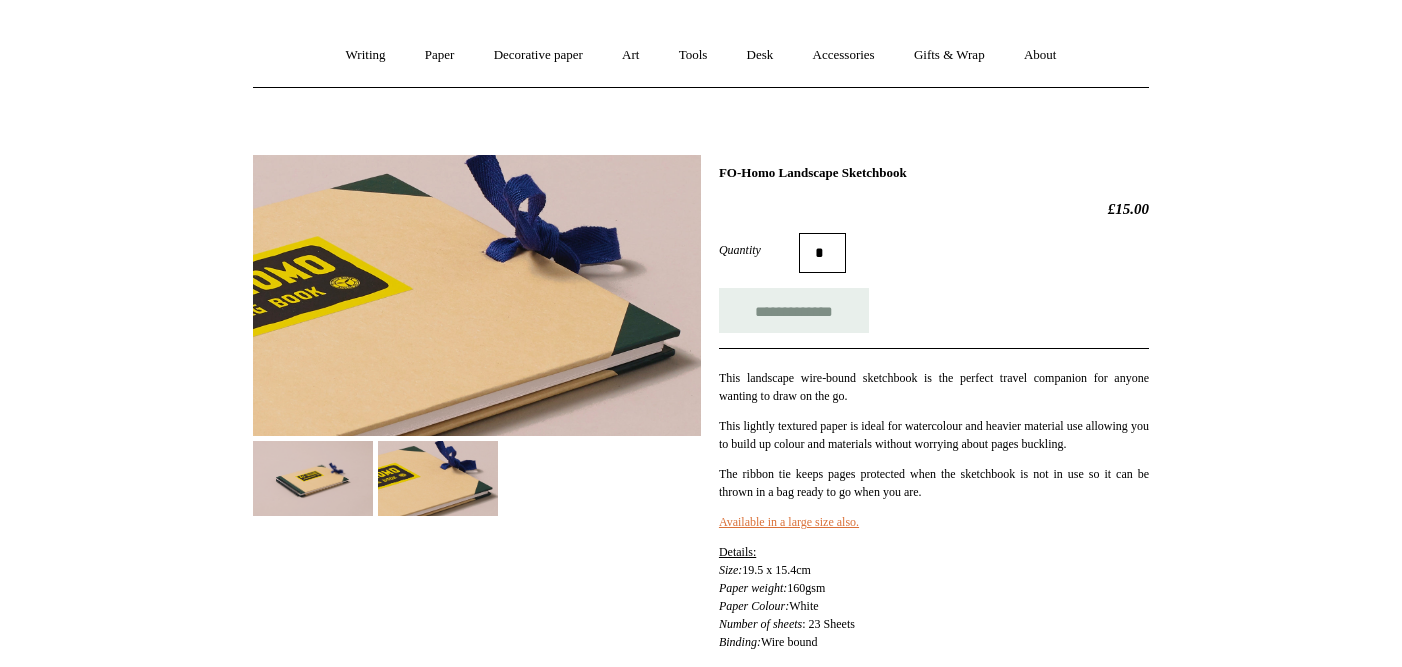 scroll, scrollTop: 150, scrollLeft: 0, axis: vertical 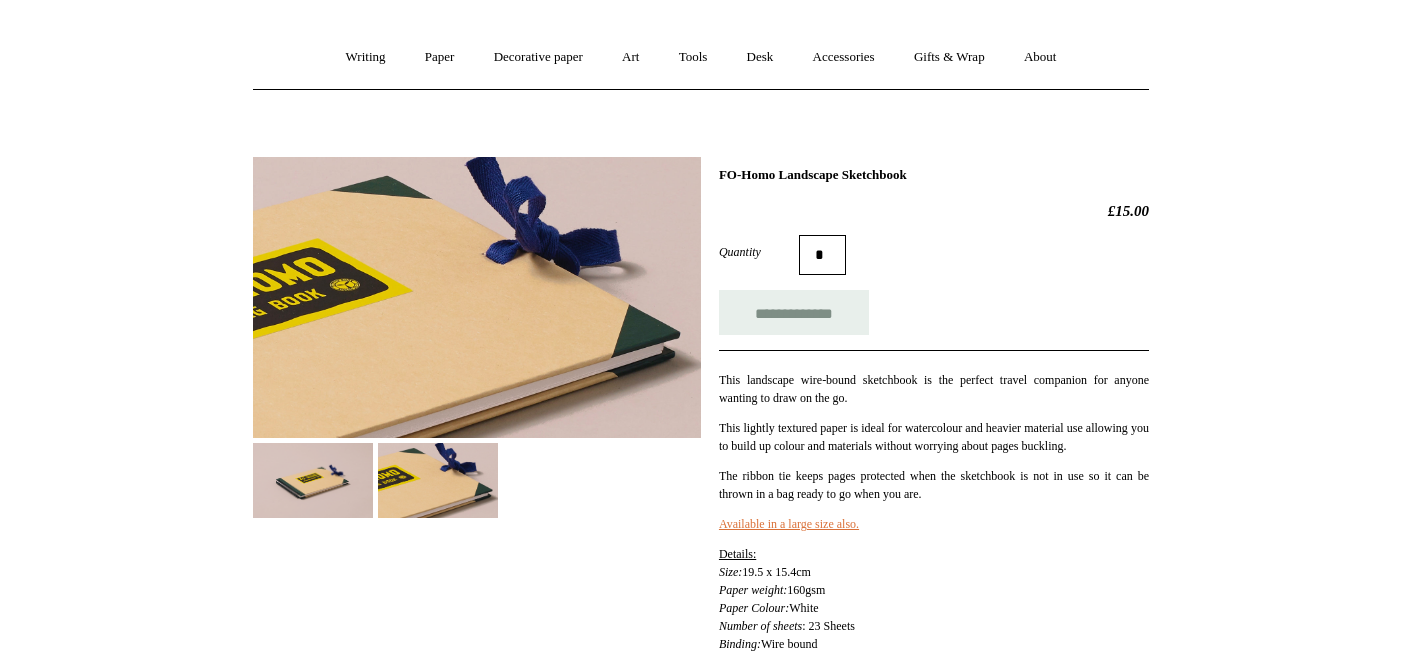 click at bounding box center [438, 480] 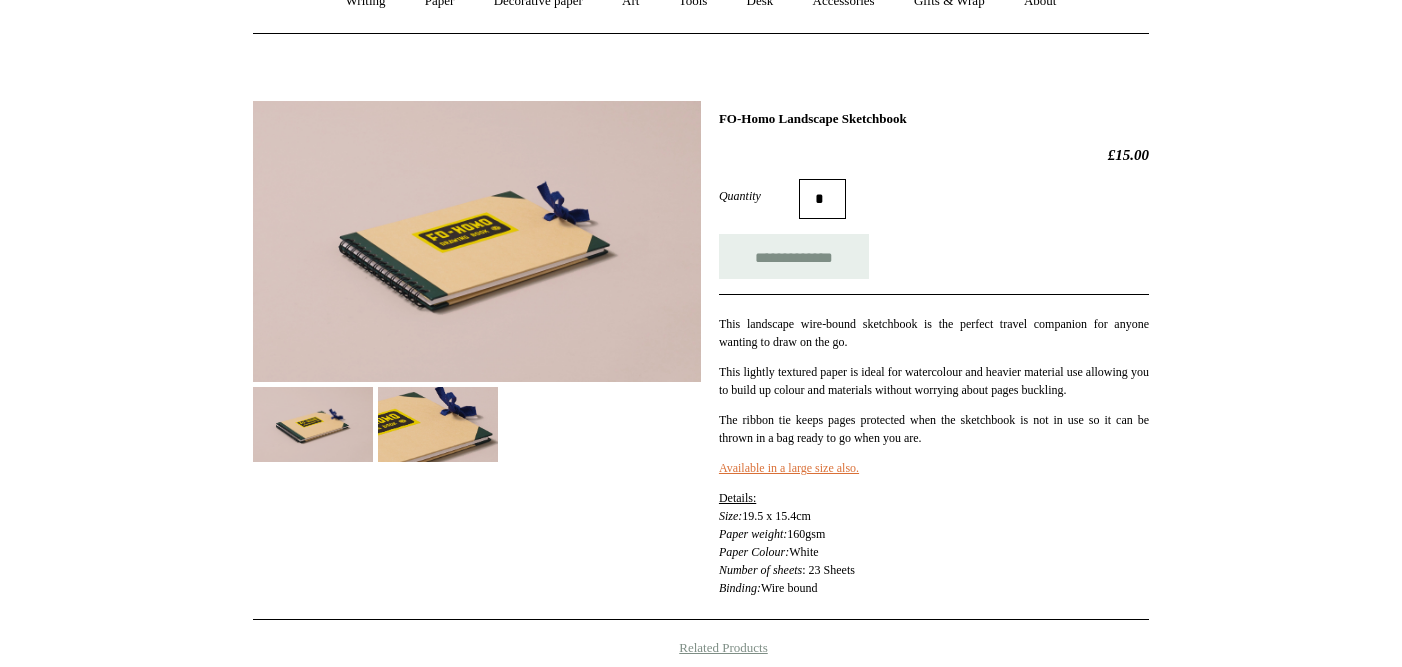 scroll, scrollTop: 220, scrollLeft: 0, axis: vertical 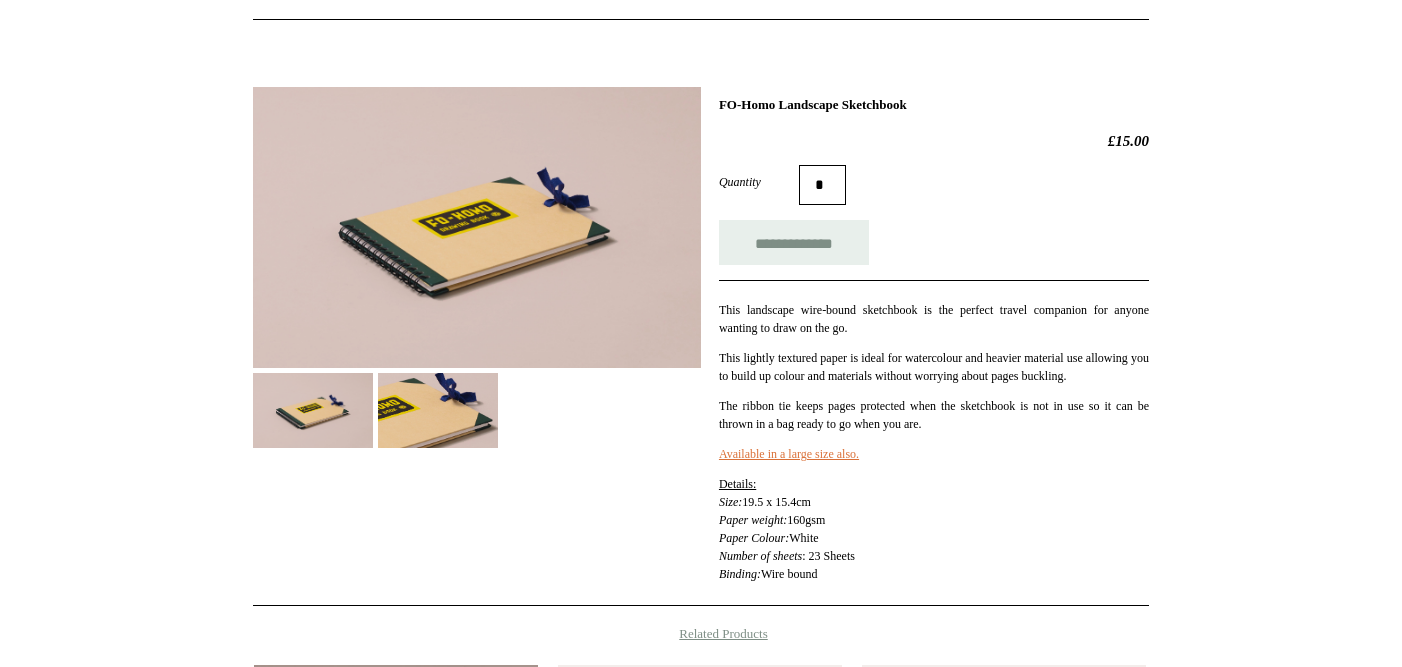 click at bounding box center [438, 410] 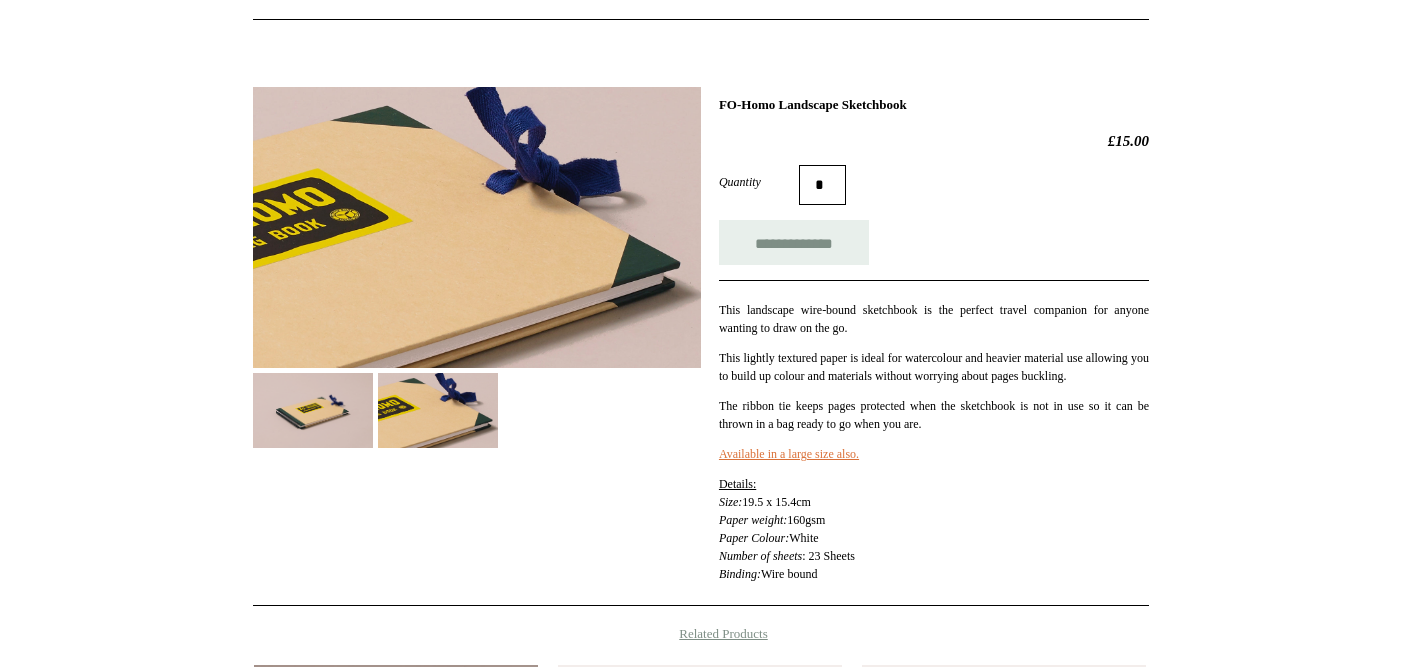 click at bounding box center [313, 410] 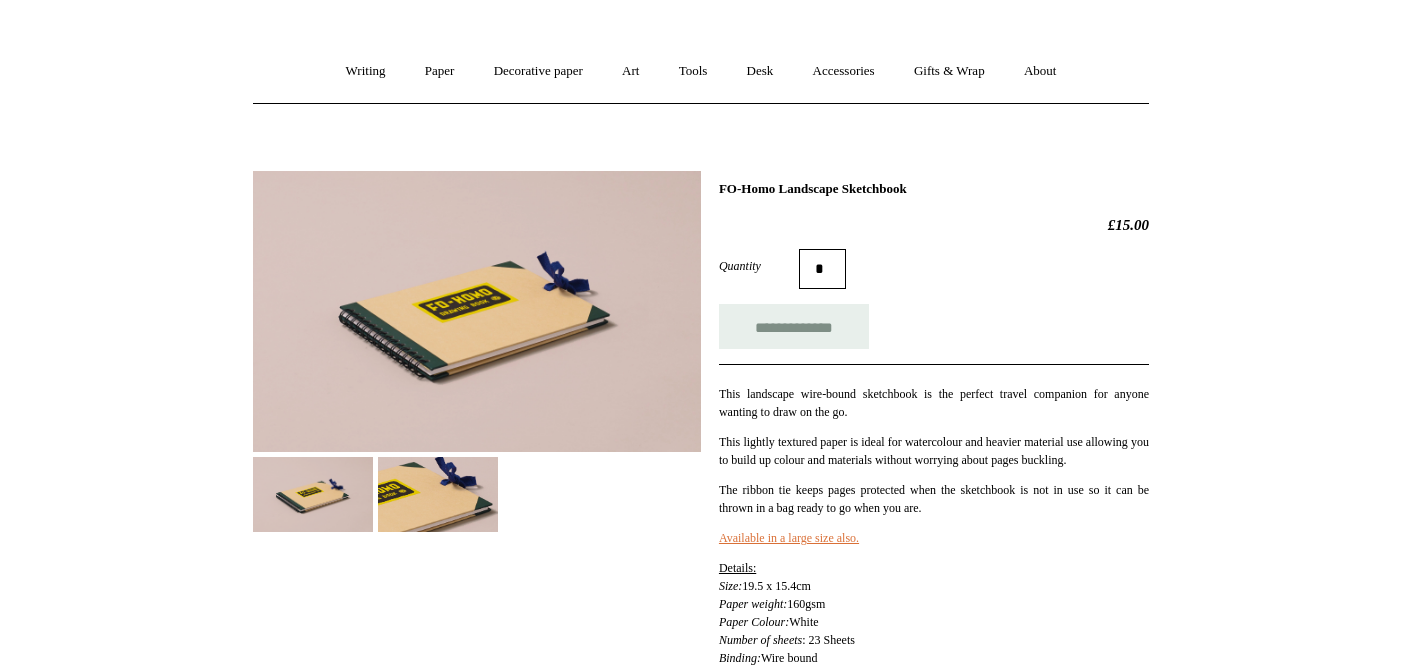 scroll, scrollTop: 24, scrollLeft: 0, axis: vertical 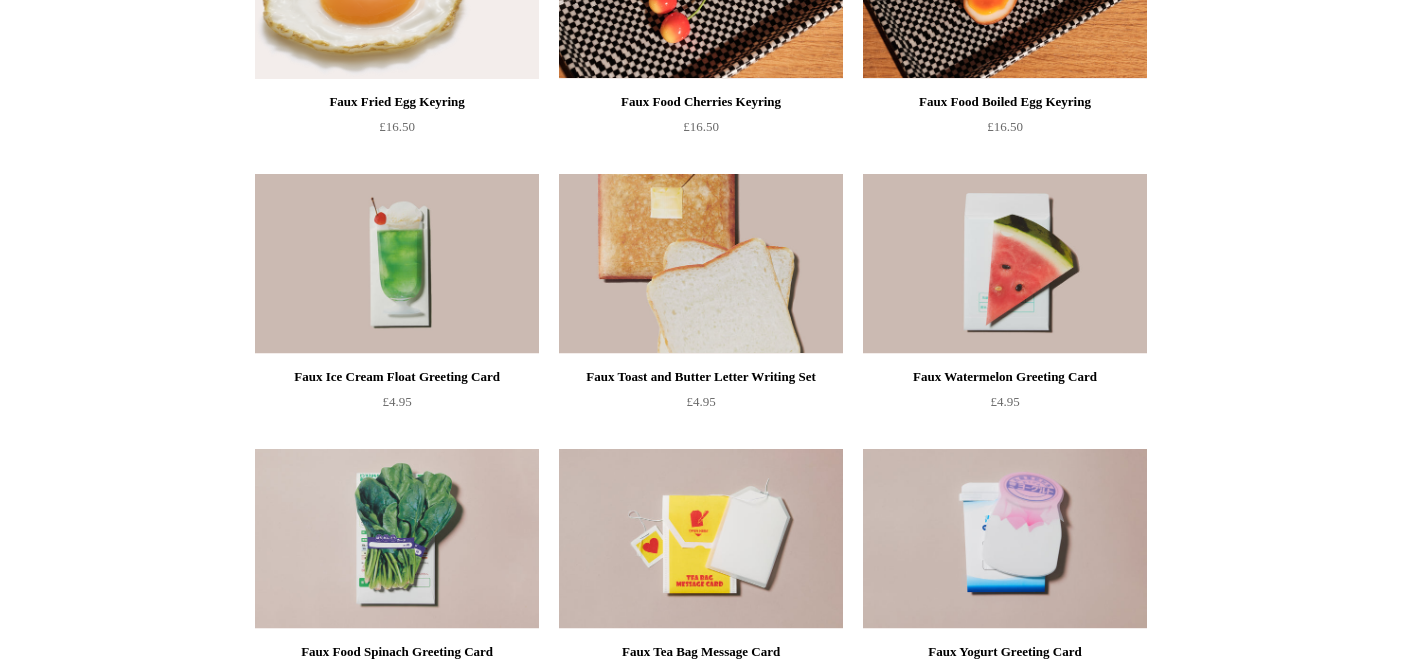 click at bounding box center [701, 264] 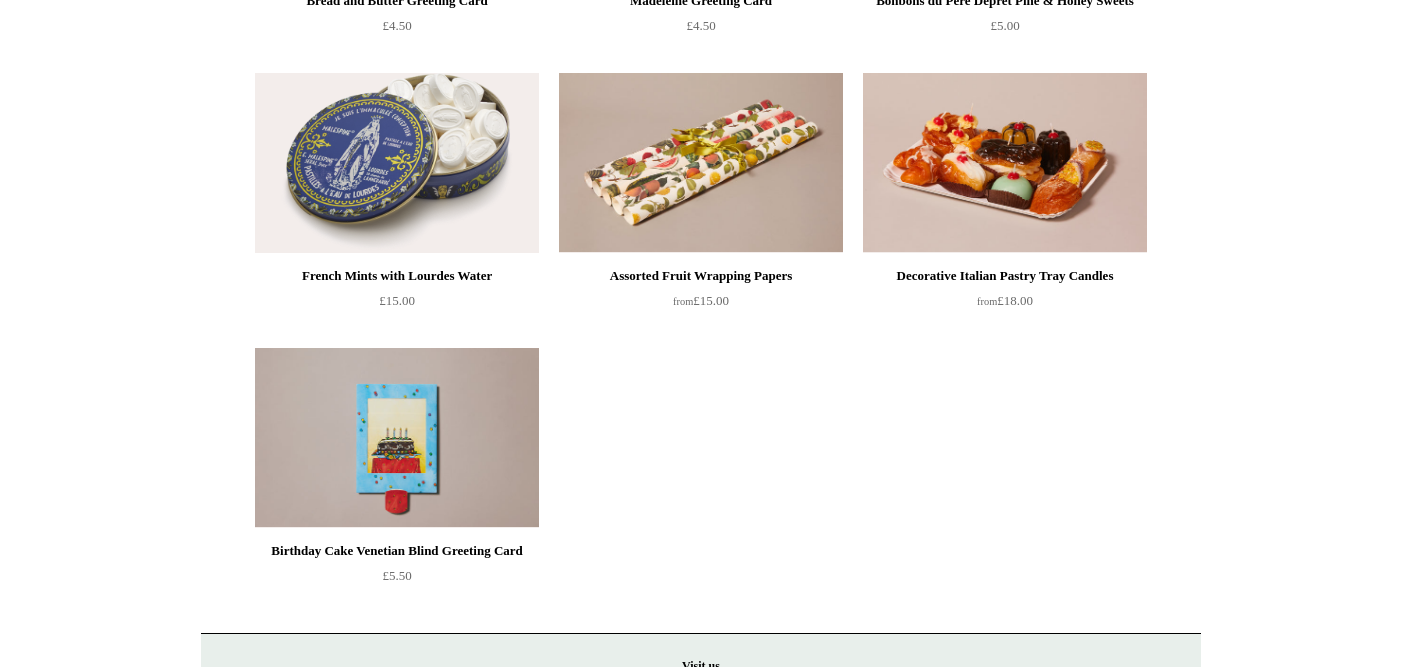 scroll, scrollTop: 1868, scrollLeft: 0, axis: vertical 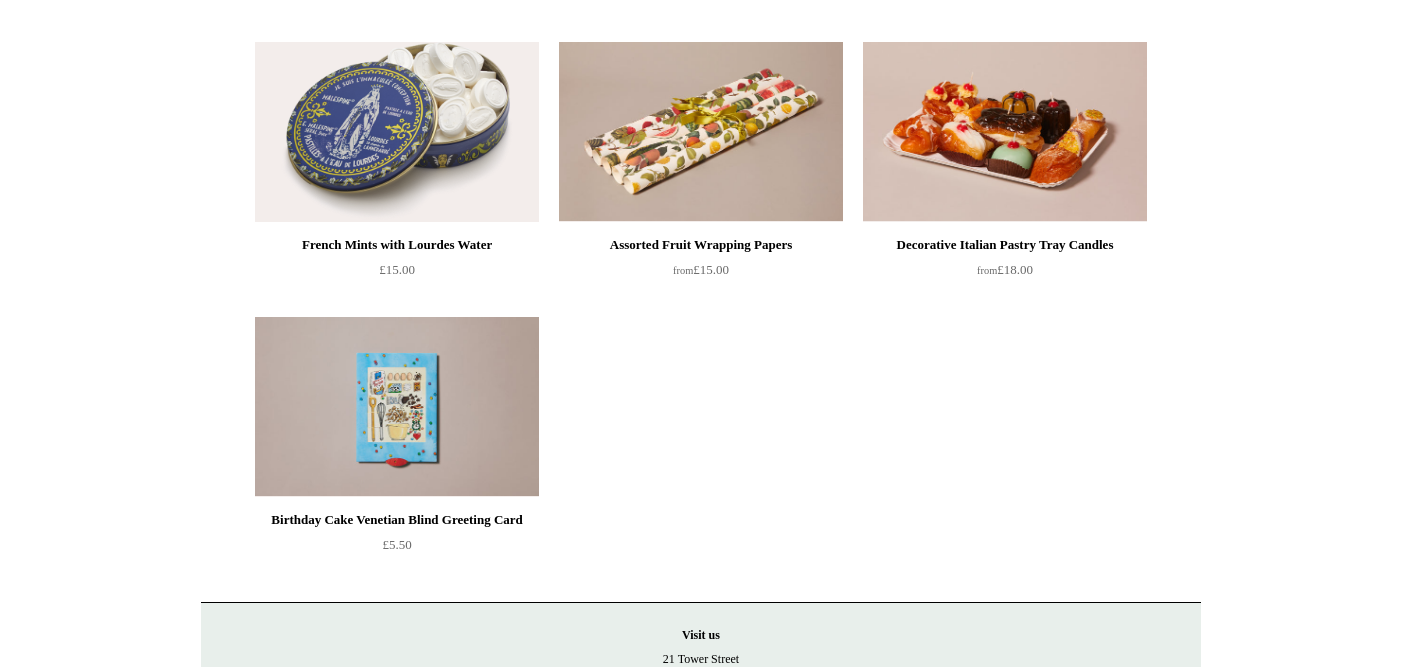 click at bounding box center [397, 407] 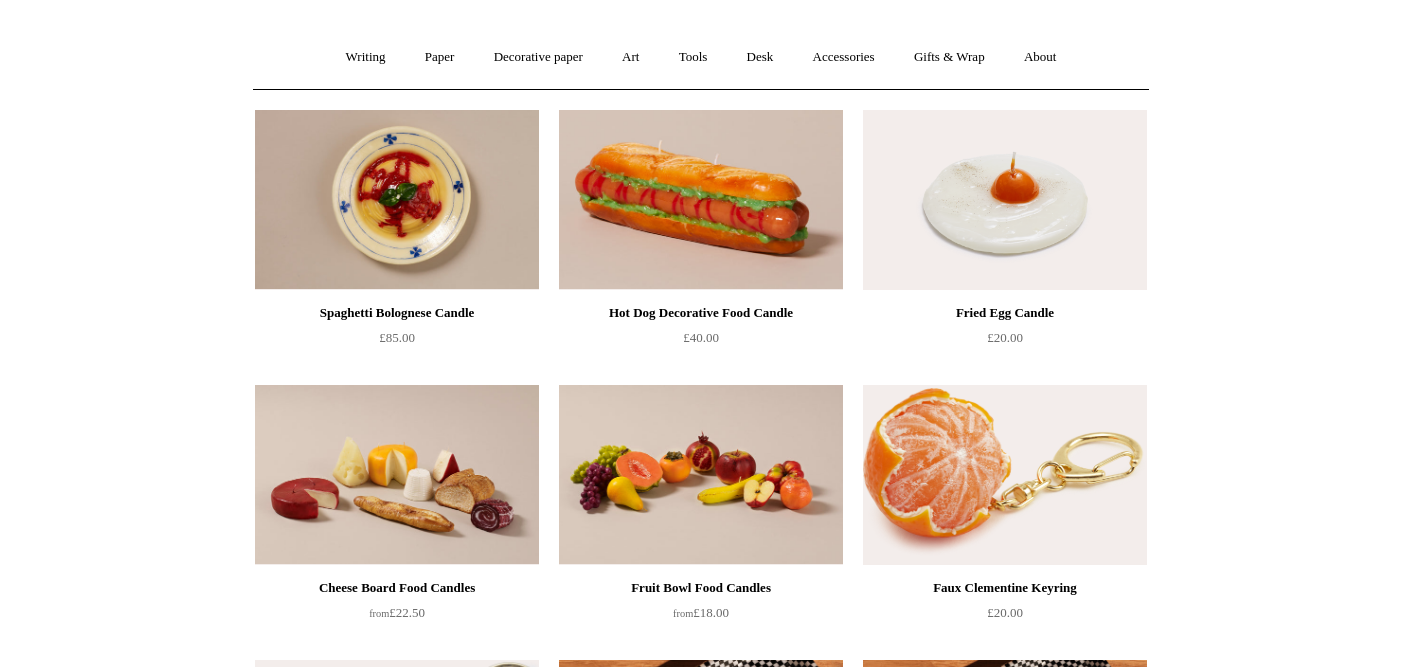 scroll, scrollTop: 0, scrollLeft: 0, axis: both 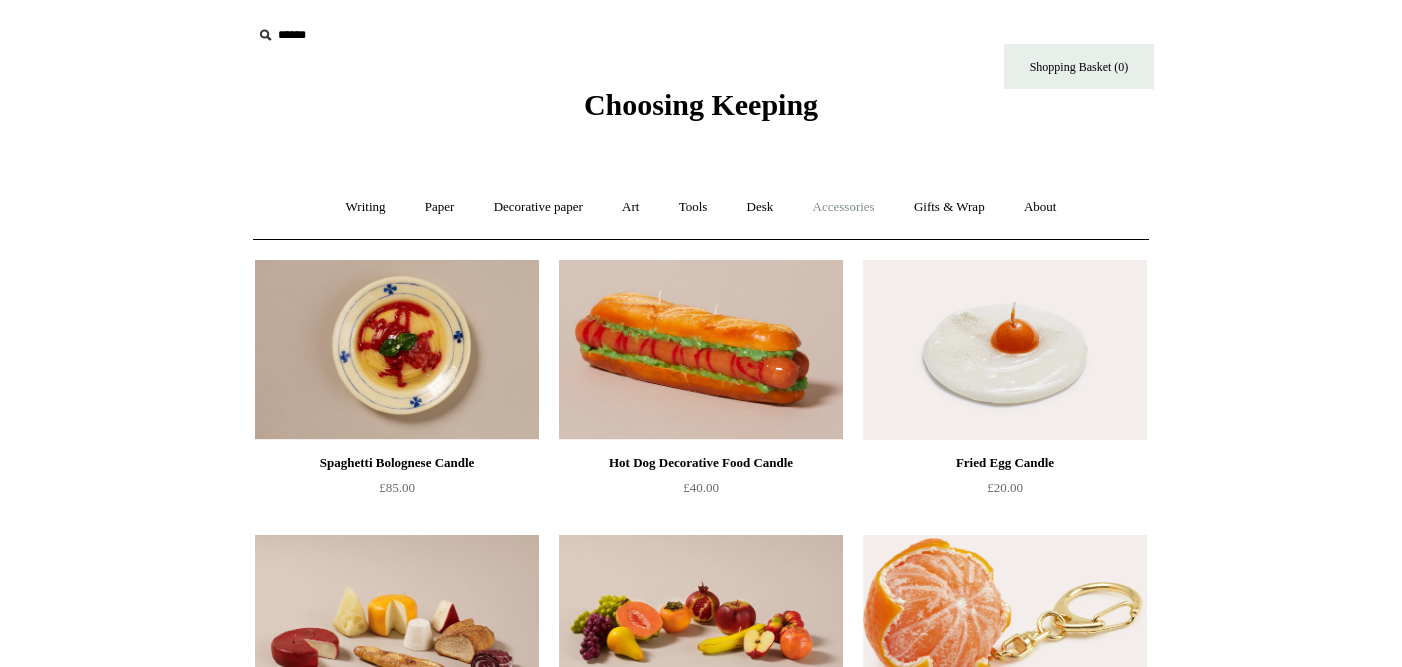 click on "Accessories +" at bounding box center [844, 207] 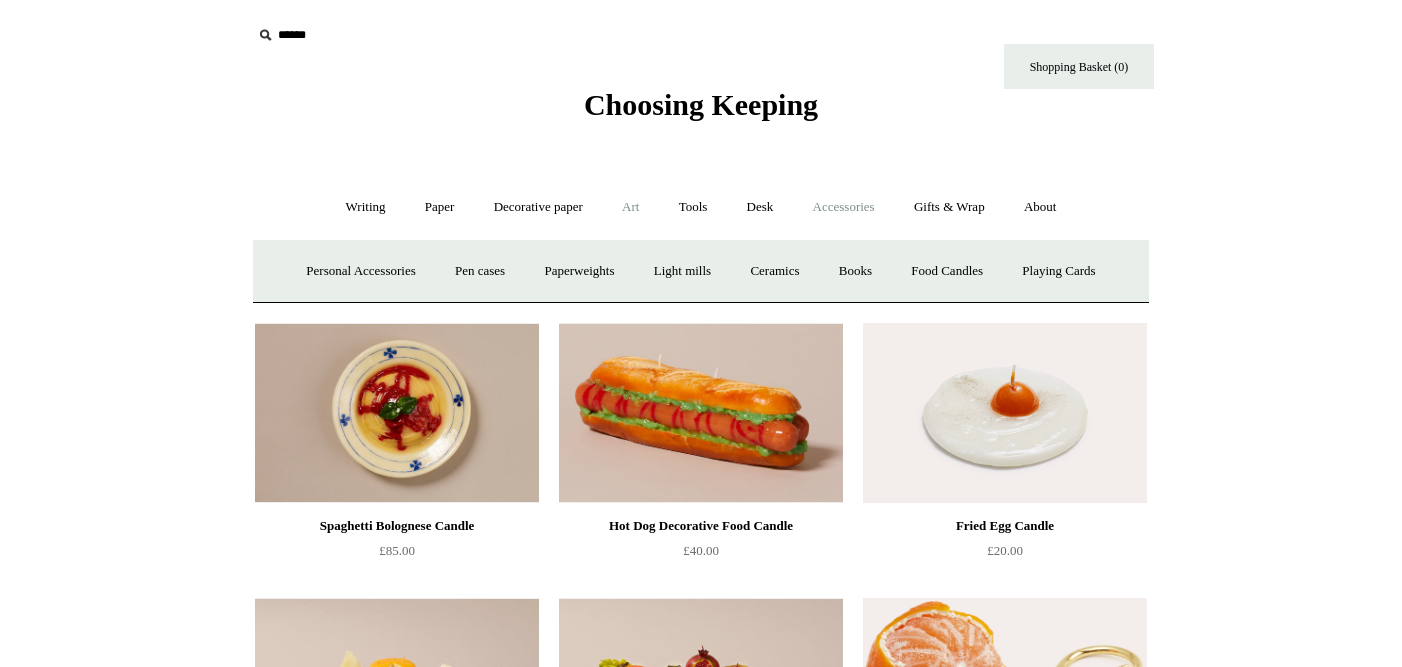 click on "Art +" at bounding box center [630, 207] 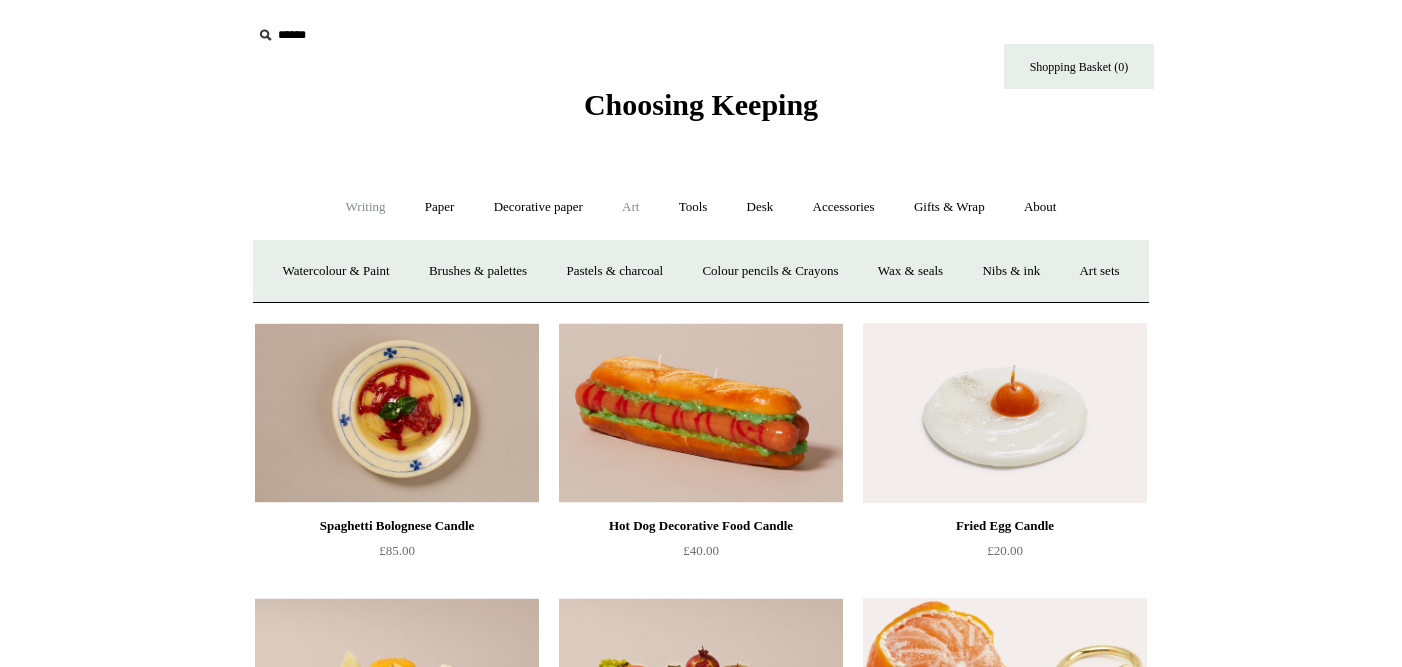 click on "Writing +" at bounding box center [366, 207] 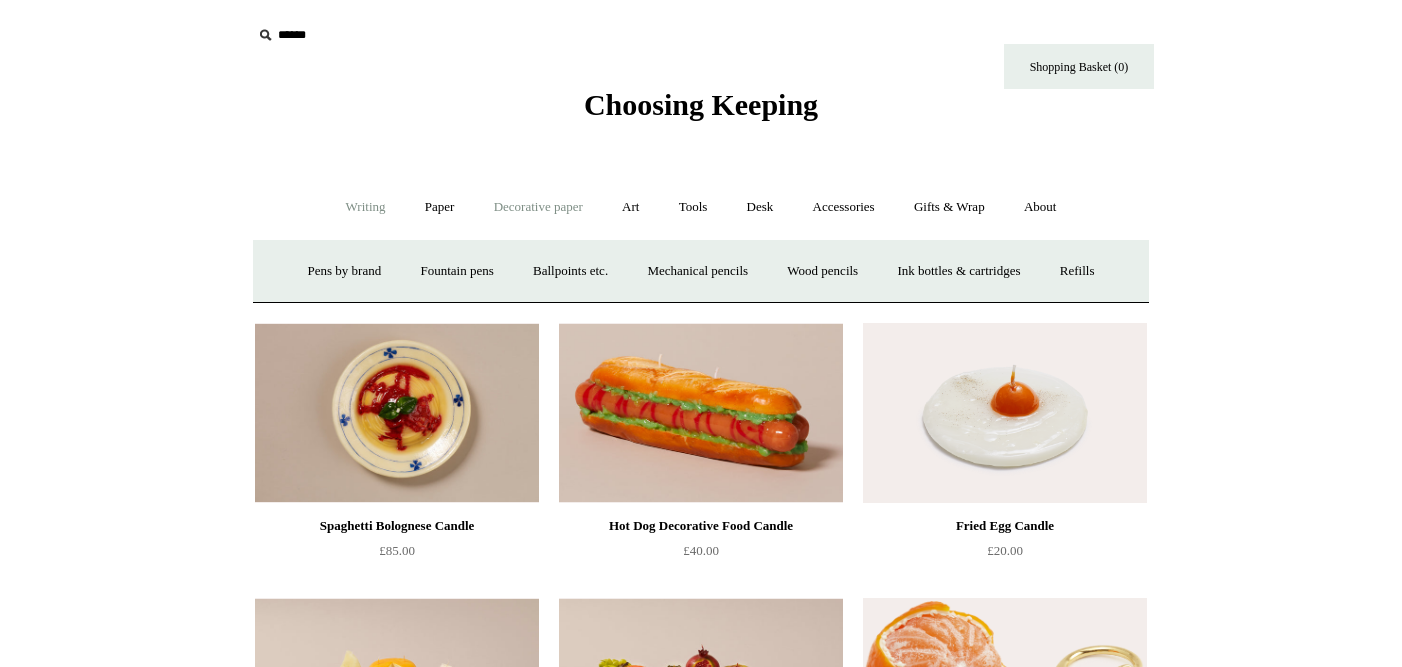 click on "Decorative paper +" at bounding box center (538, 207) 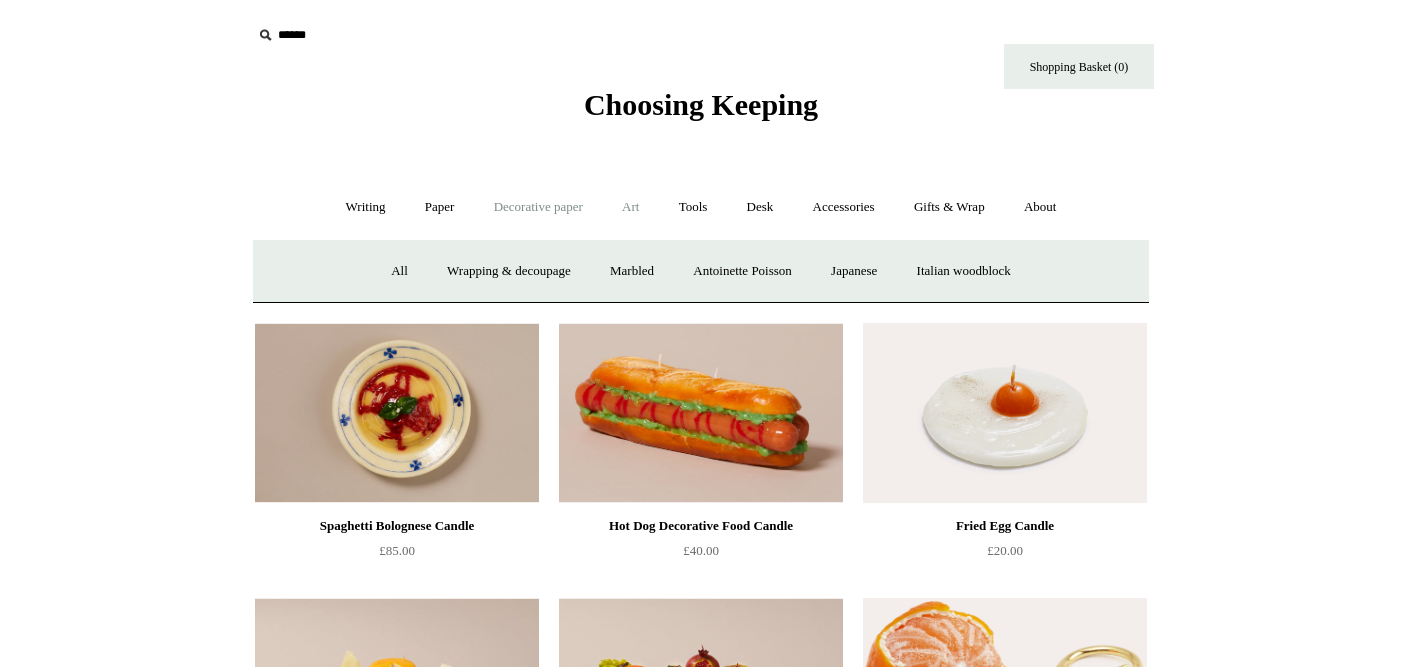 click on "Art +" at bounding box center (630, 207) 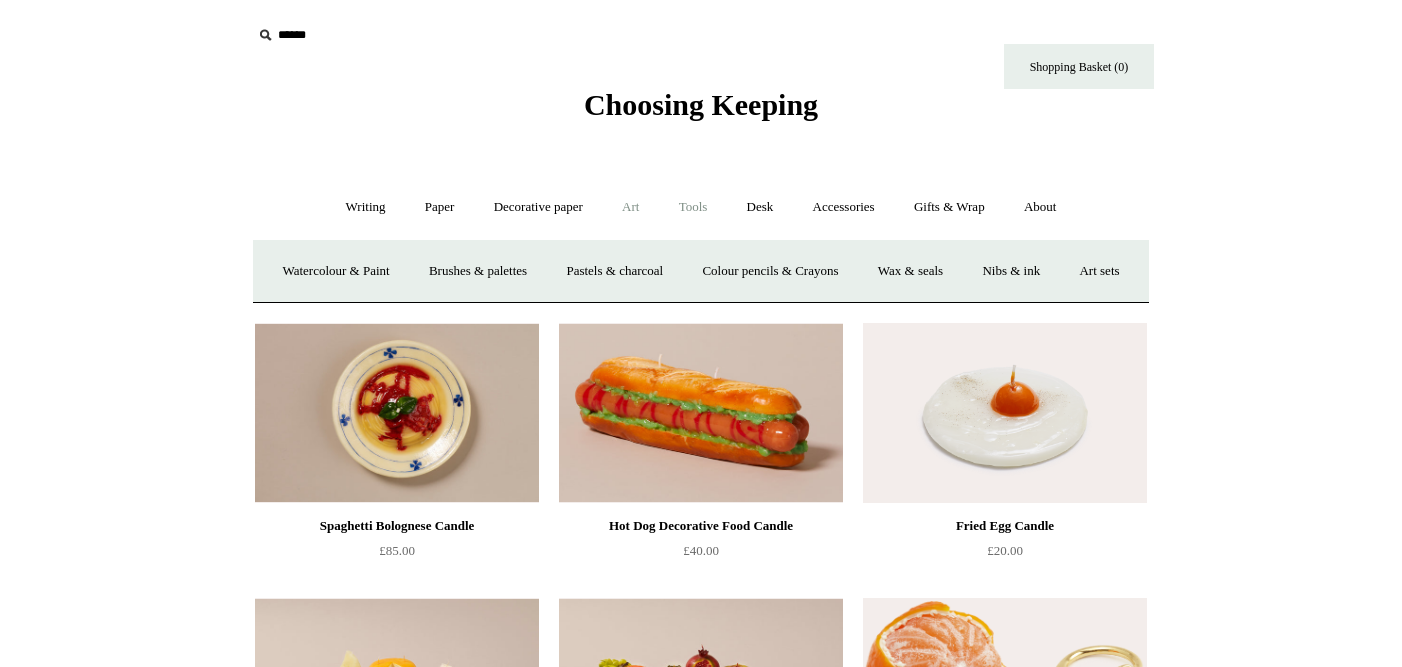 click on "Tools +" at bounding box center (693, 207) 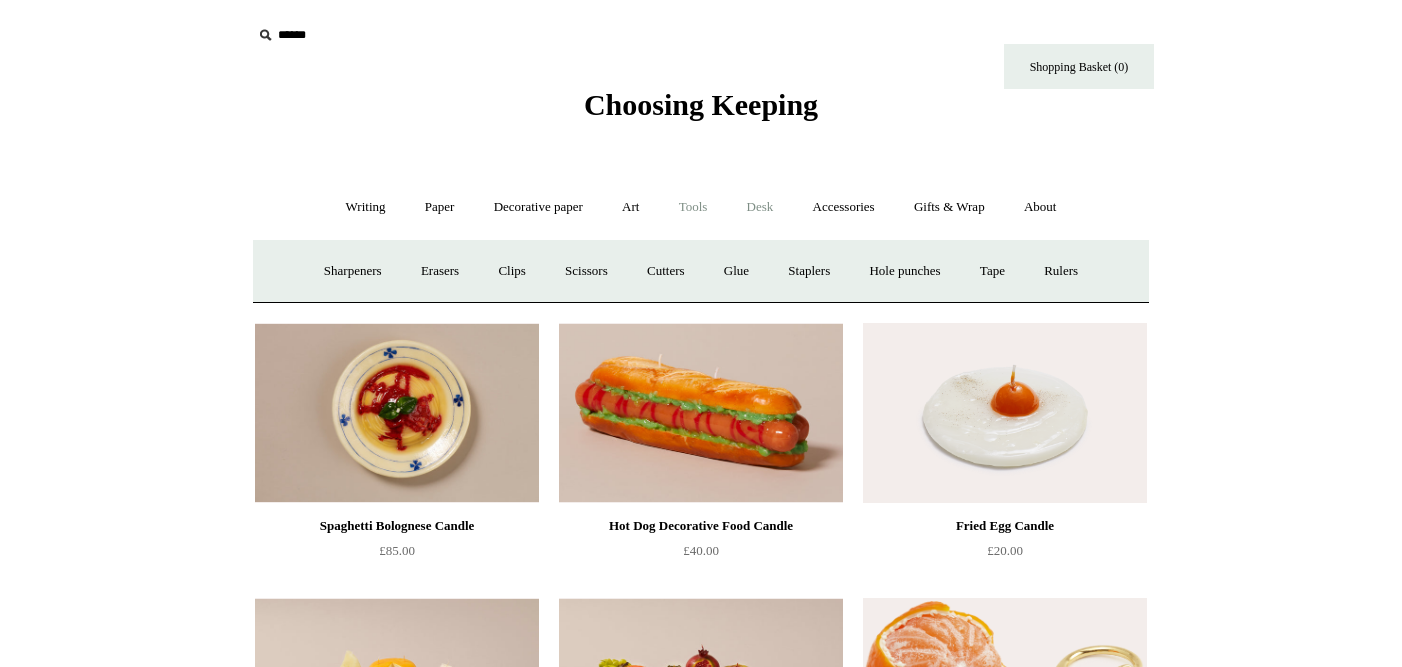click on "Desk +" at bounding box center (760, 207) 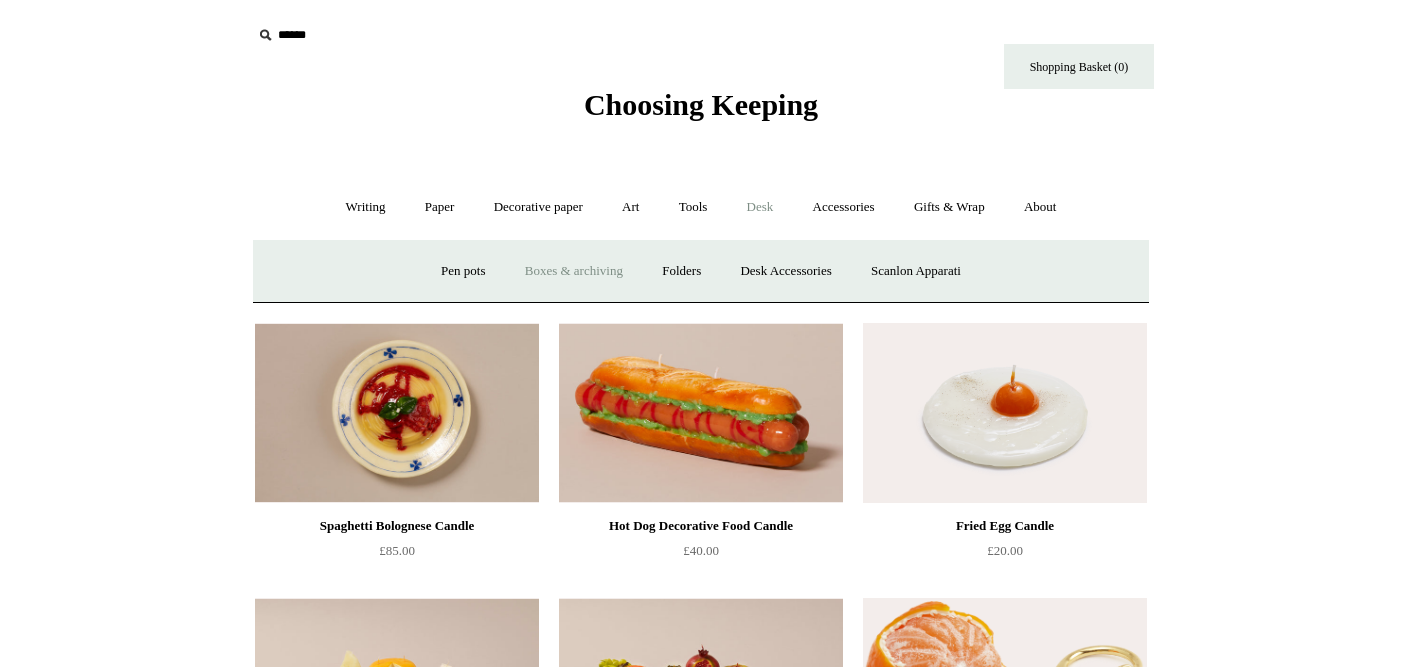 click on "Boxes & archiving" at bounding box center [574, 271] 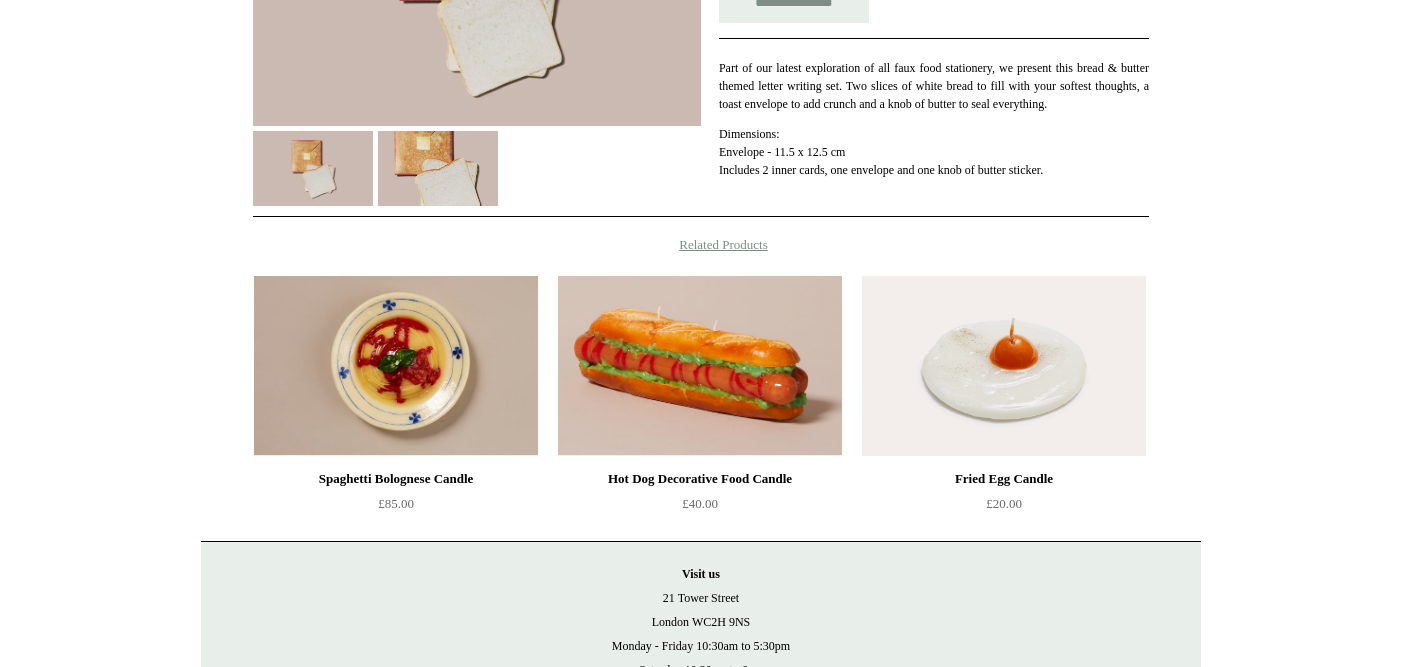 scroll, scrollTop: 649, scrollLeft: 0, axis: vertical 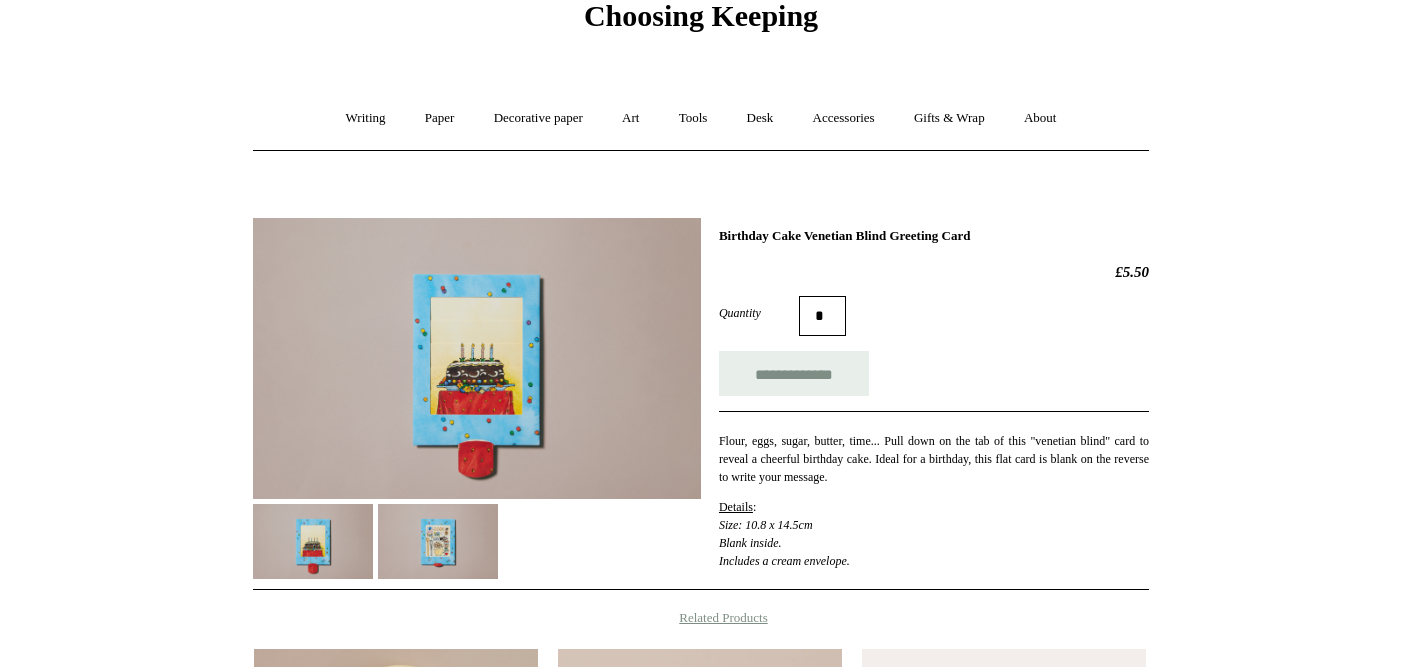 click at bounding box center [438, 541] 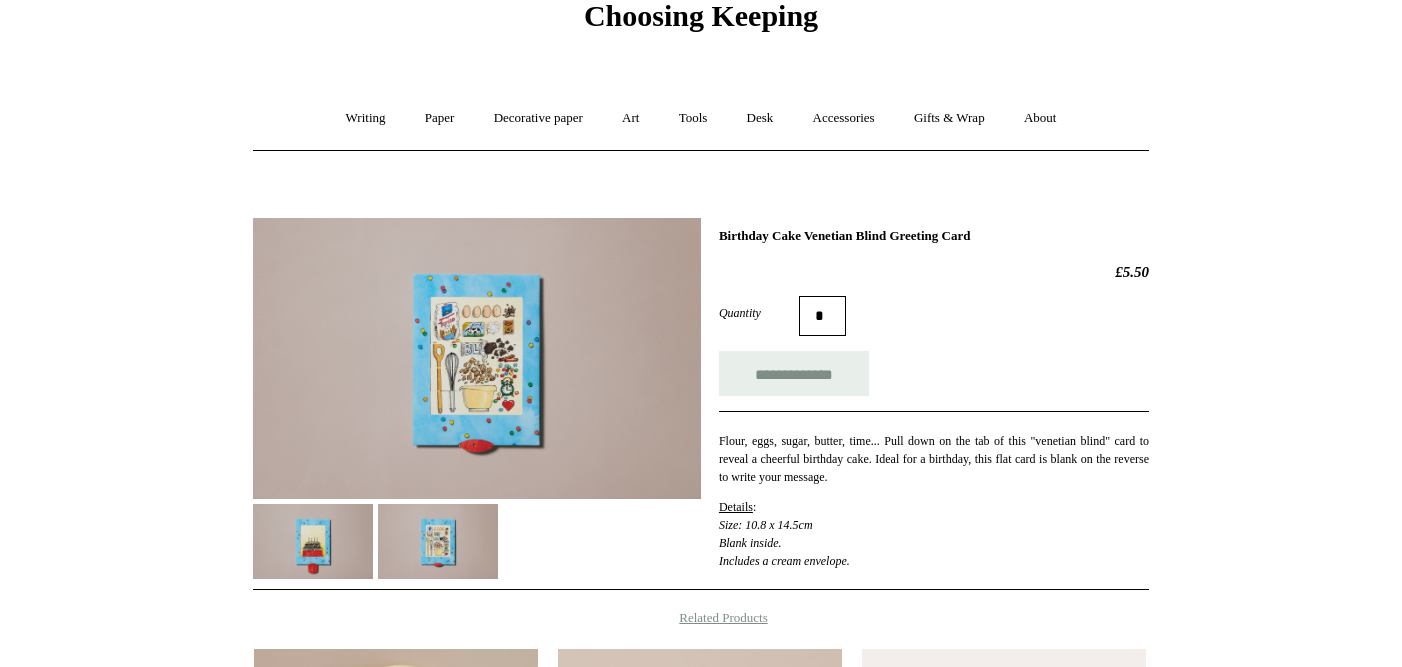 click at bounding box center [313, 541] 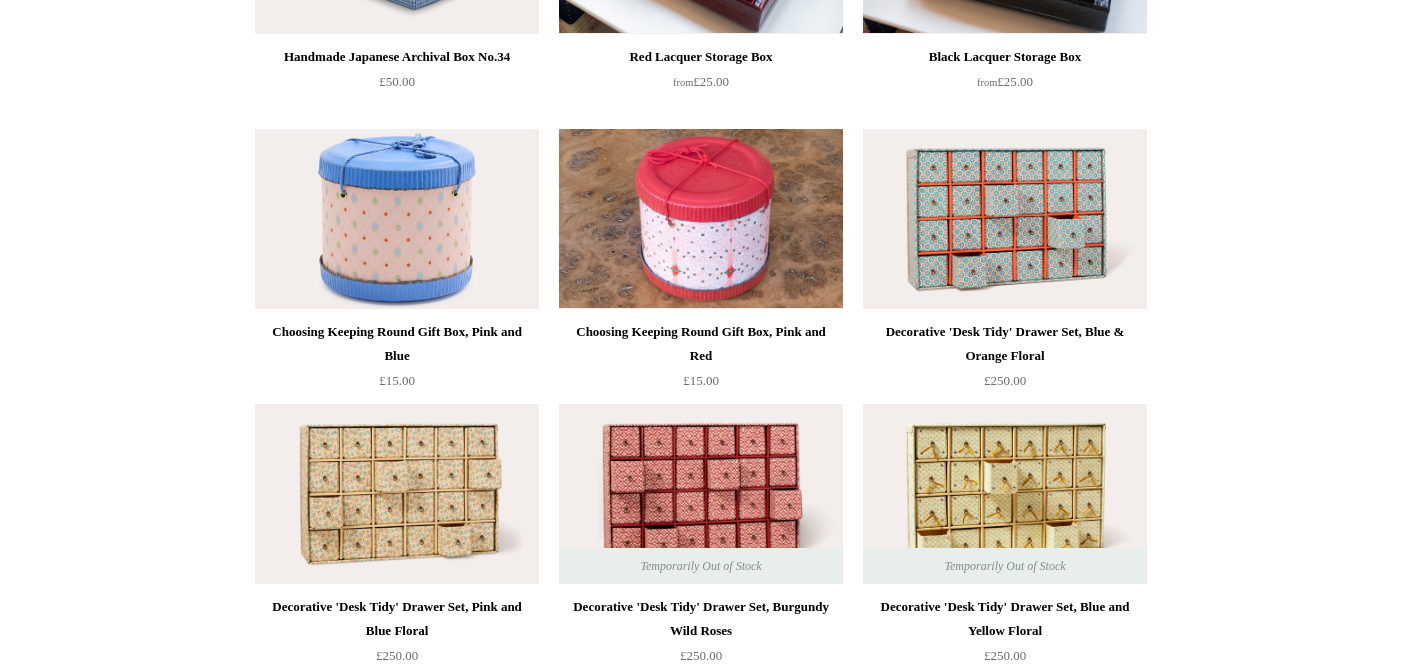 scroll, scrollTop: 2332, scrollLeft: 0, axis: vertical 